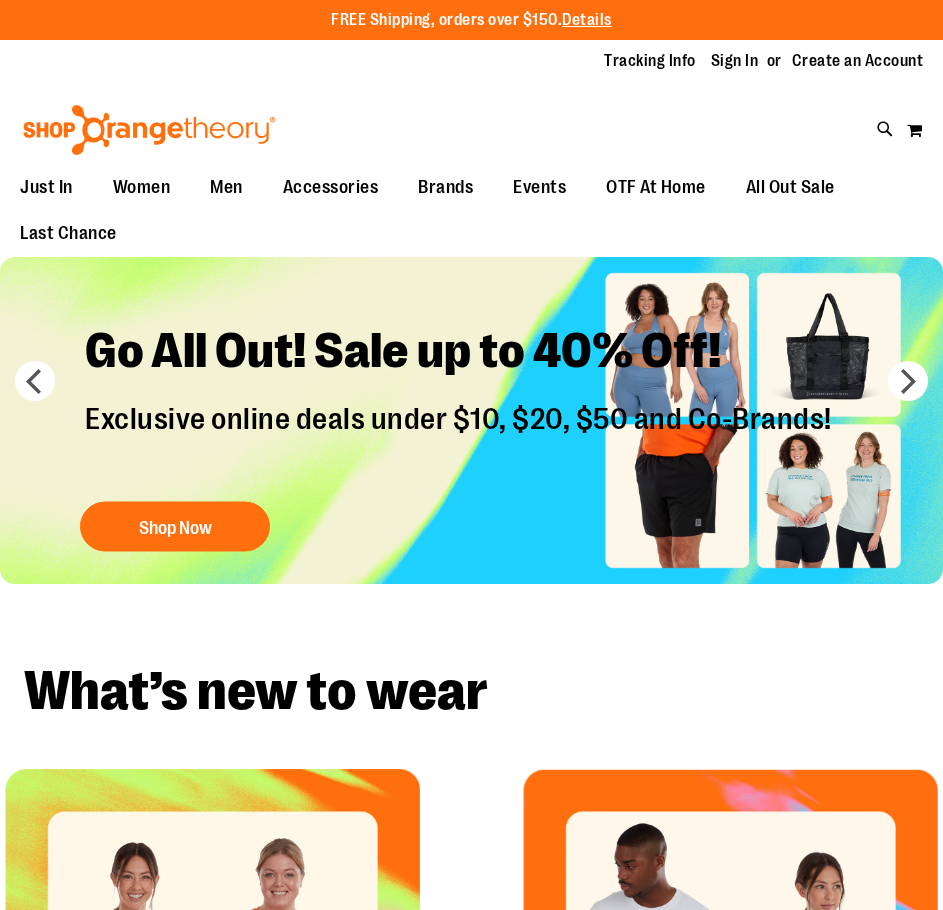 scroll, scrollTop: 0, scrollLeft: 0, axis: both 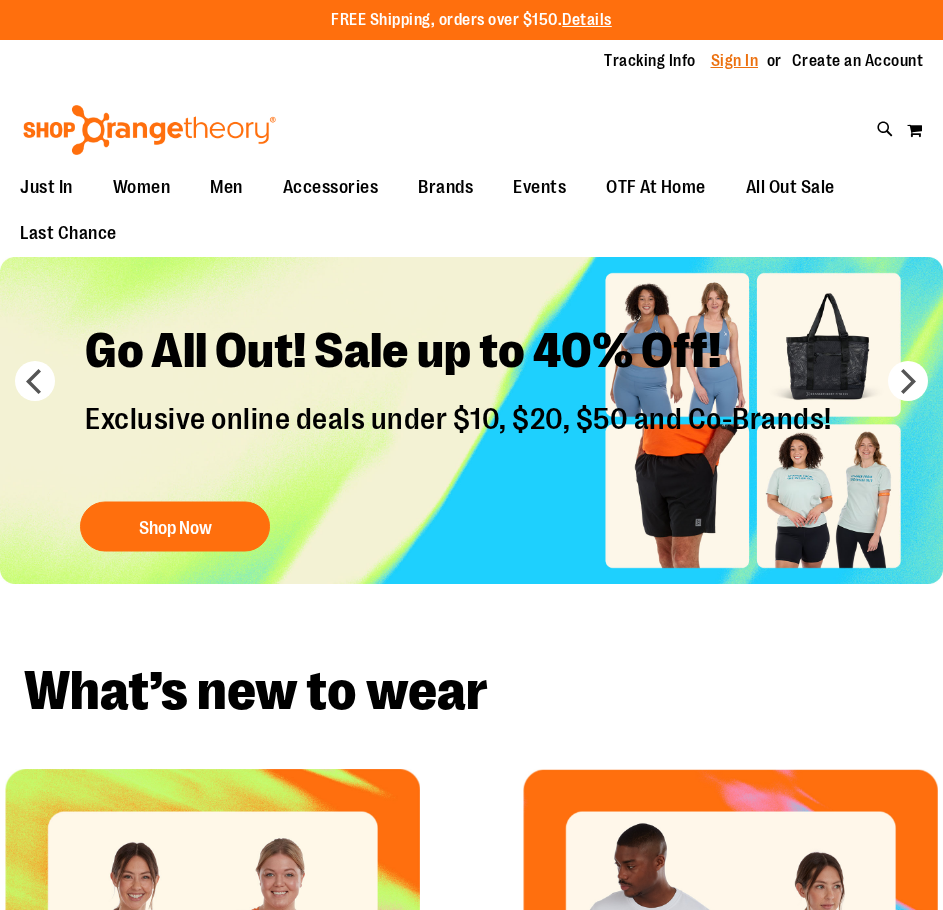 click on "Sign In" at bounding box center (735, 61) 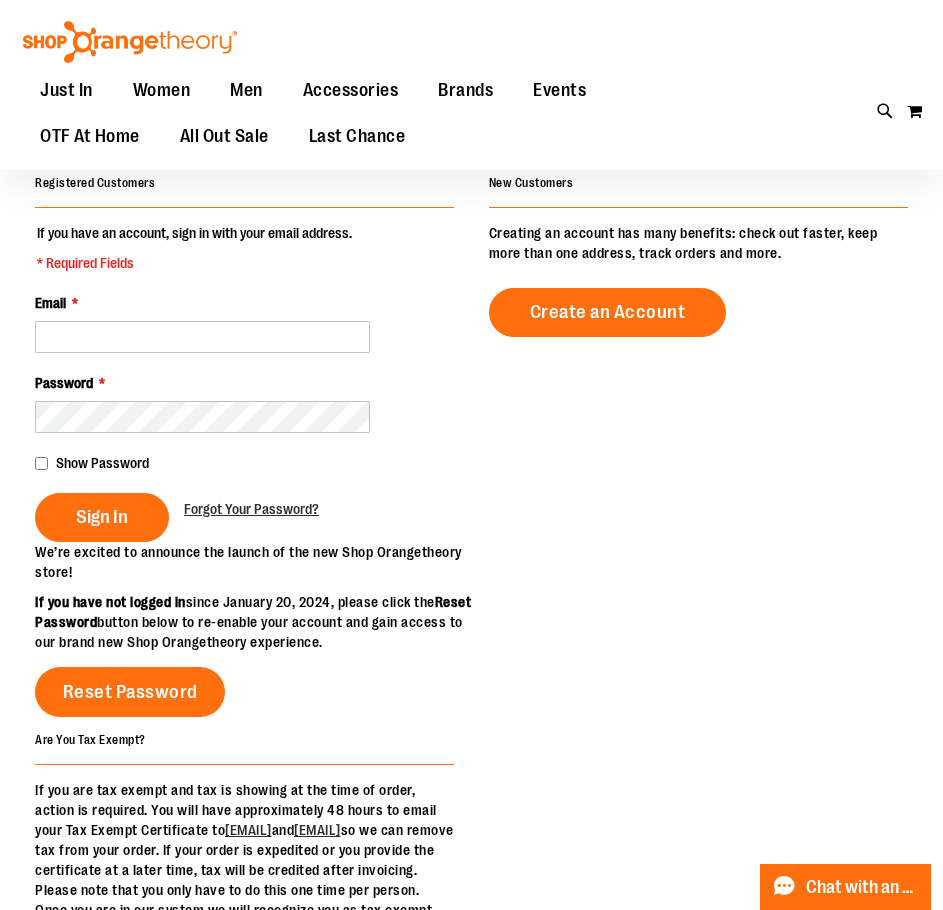 scroll, scrollTop: 199, scrollLeft: 0, axis: vertical 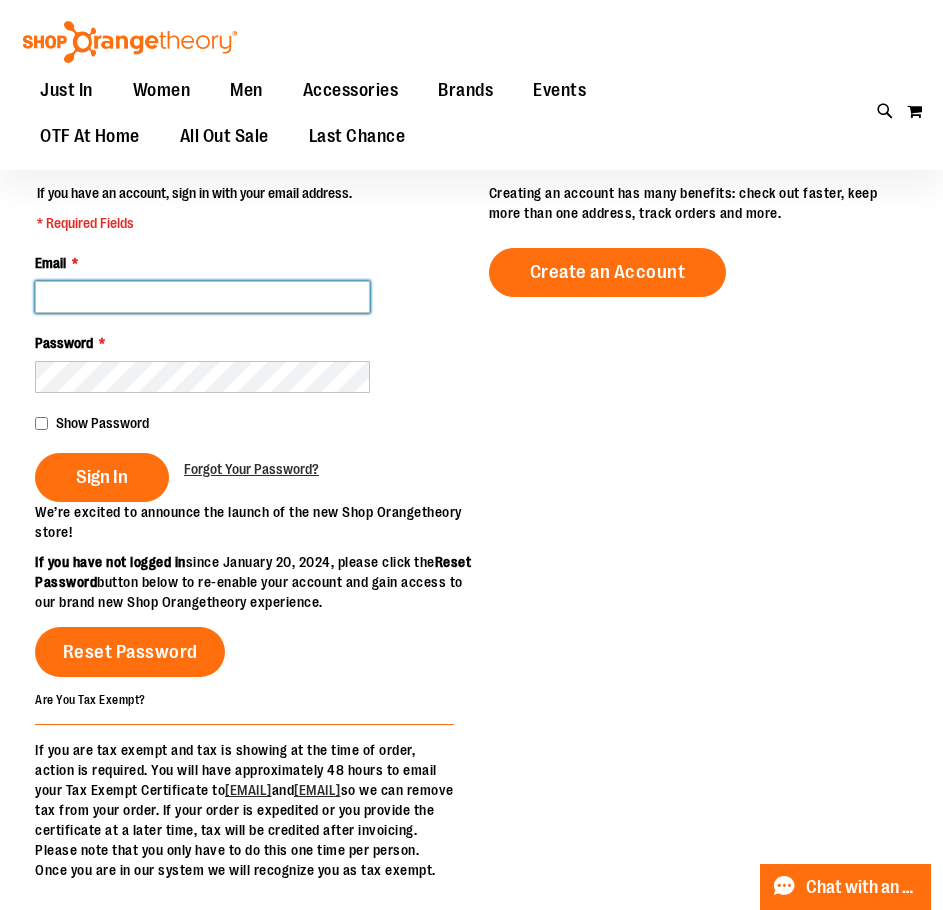 click on "Email *" at bounding box center [202, 297] 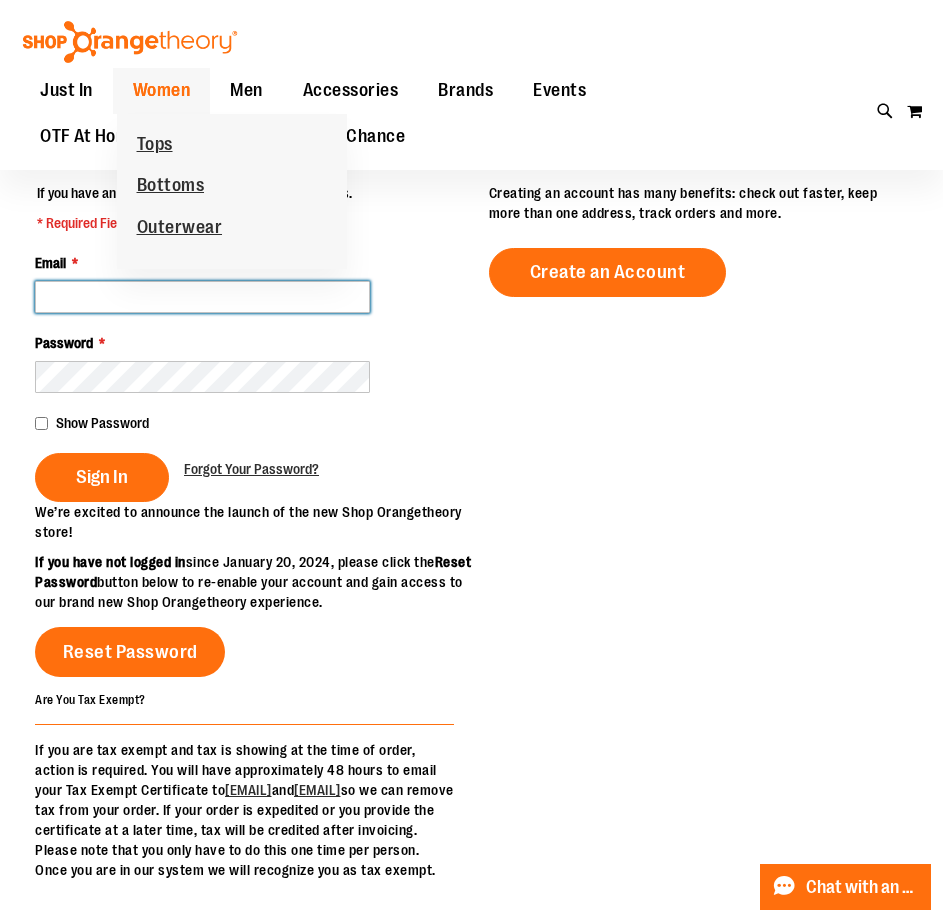 click on "Women" at bounding box center (162, 90) 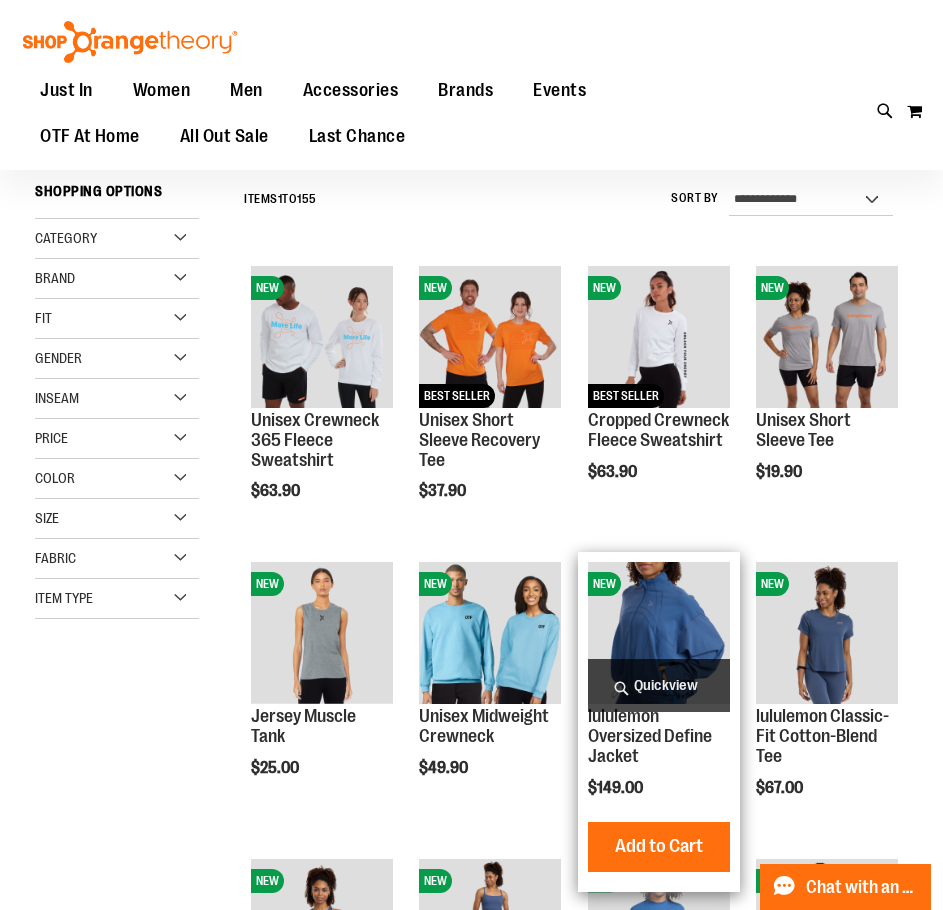 scroll, scrollTop: 199, scrollLeft: 0, axis: vertical 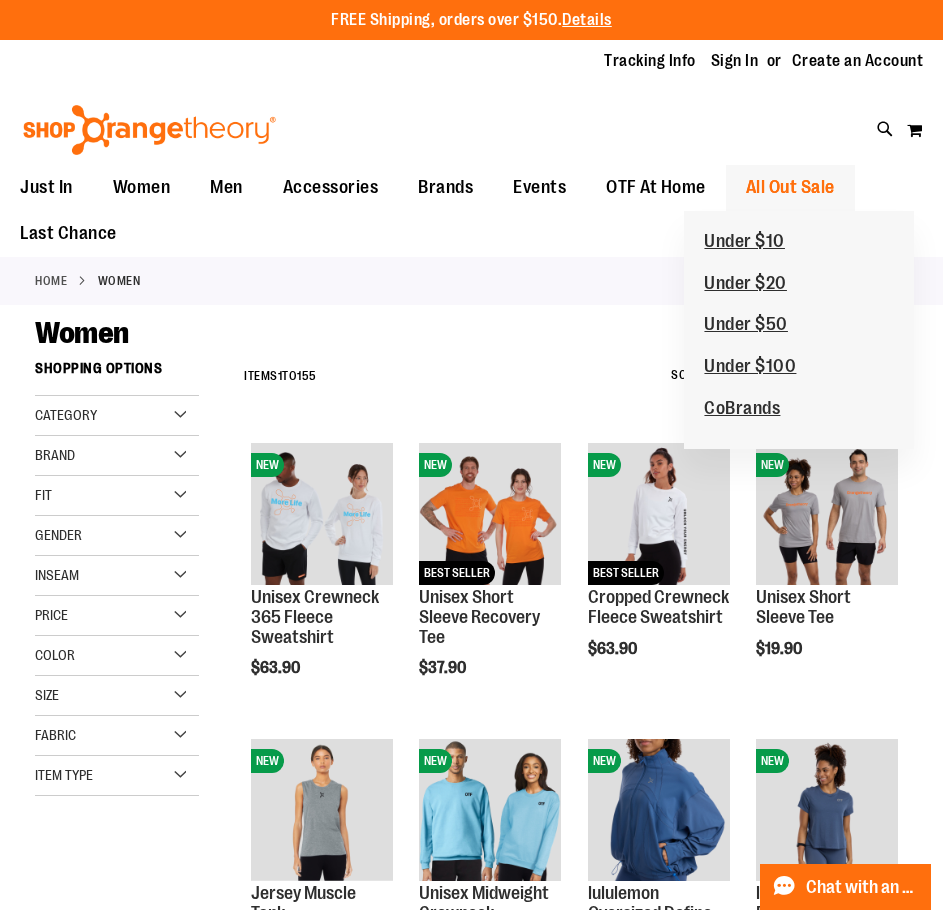 click on "All Out Sale" at bounding box center [790, 187] 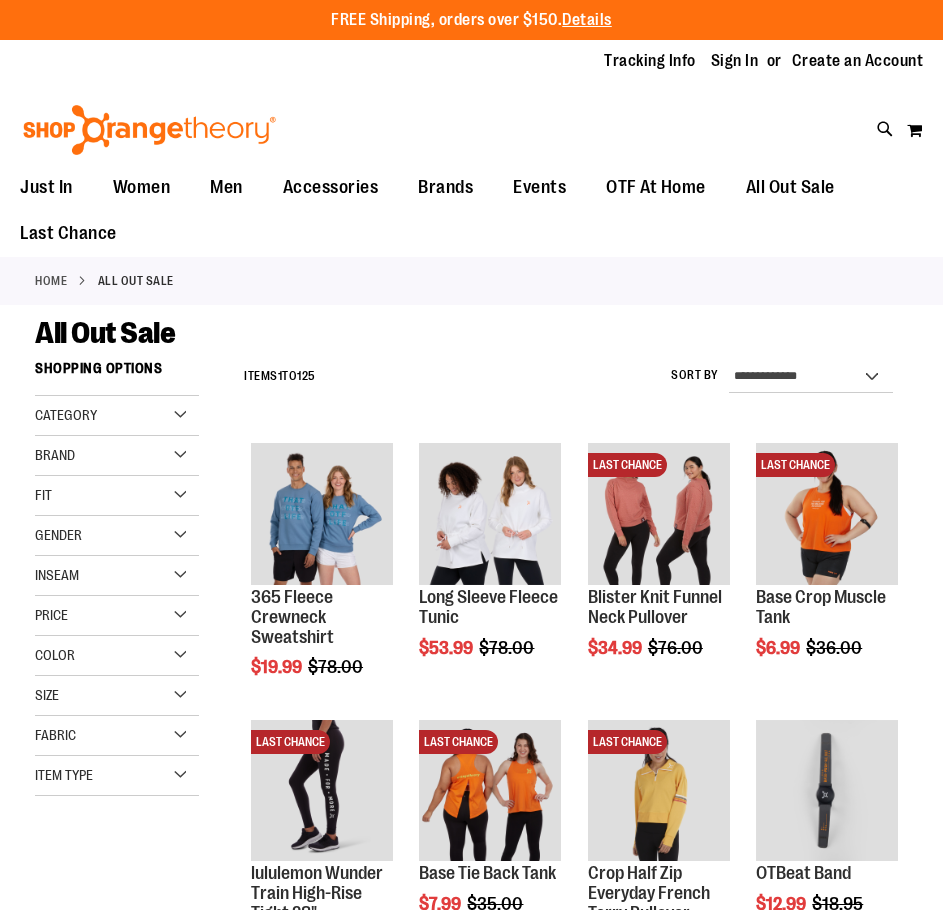 scroll, scrollTop: 0, scrollLeft: 0, axis: both 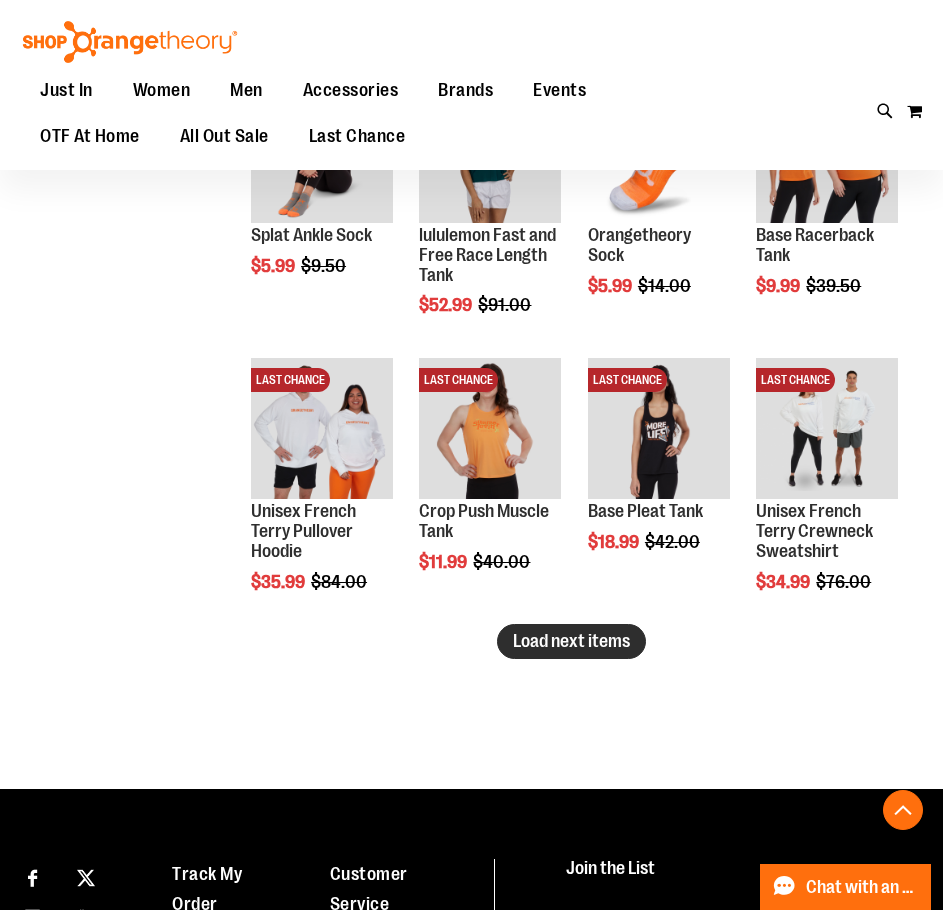 click on "Load next items" at bounding box center [571, 641] 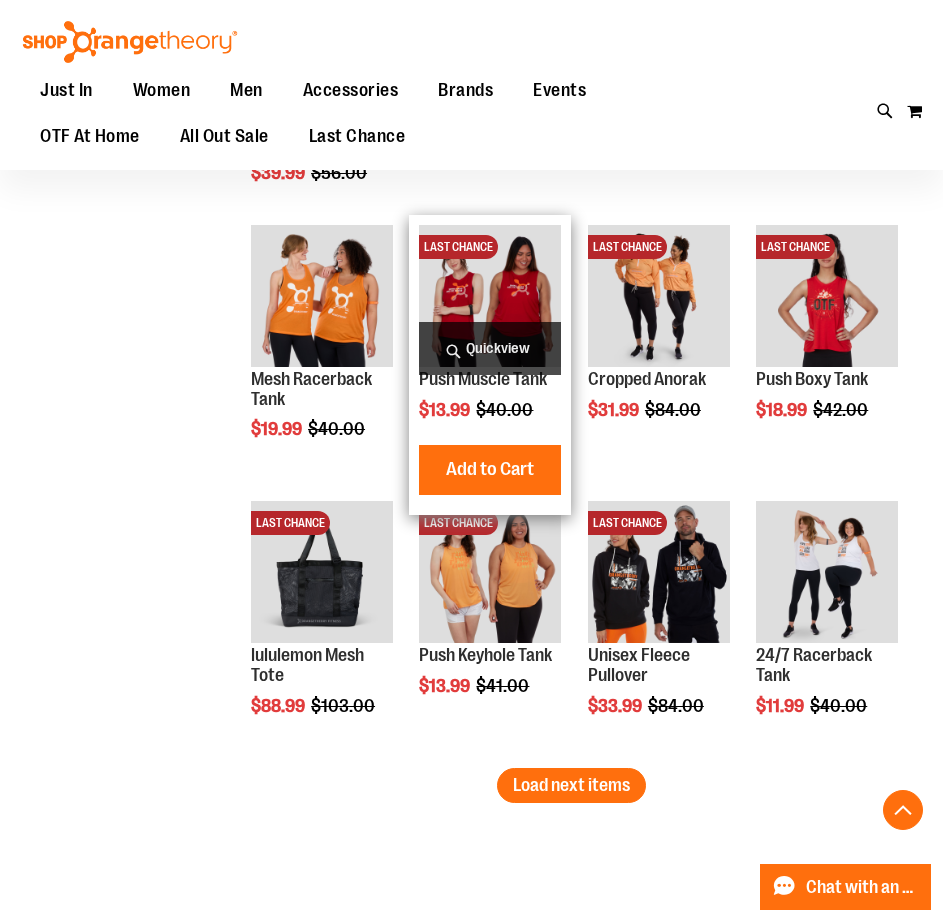 scroll, scrollTop: 2995, scrollLeft: 0, axis: vertical 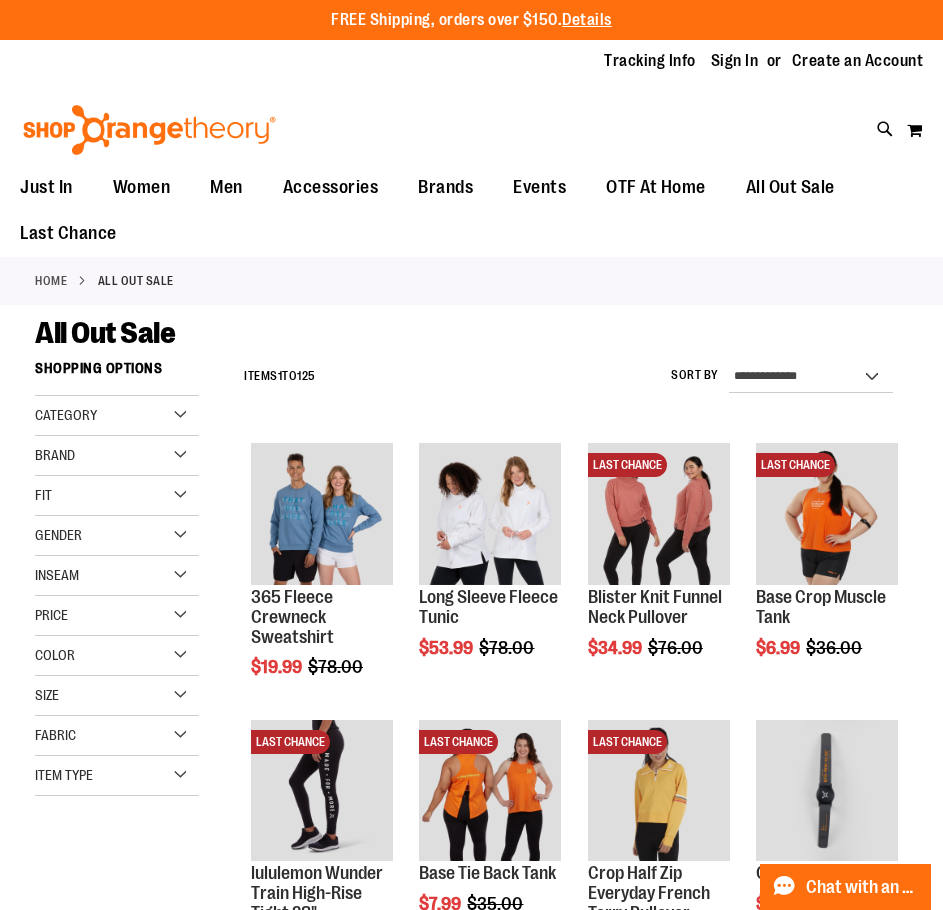 click on "Size" at bounding box center [117, 696] 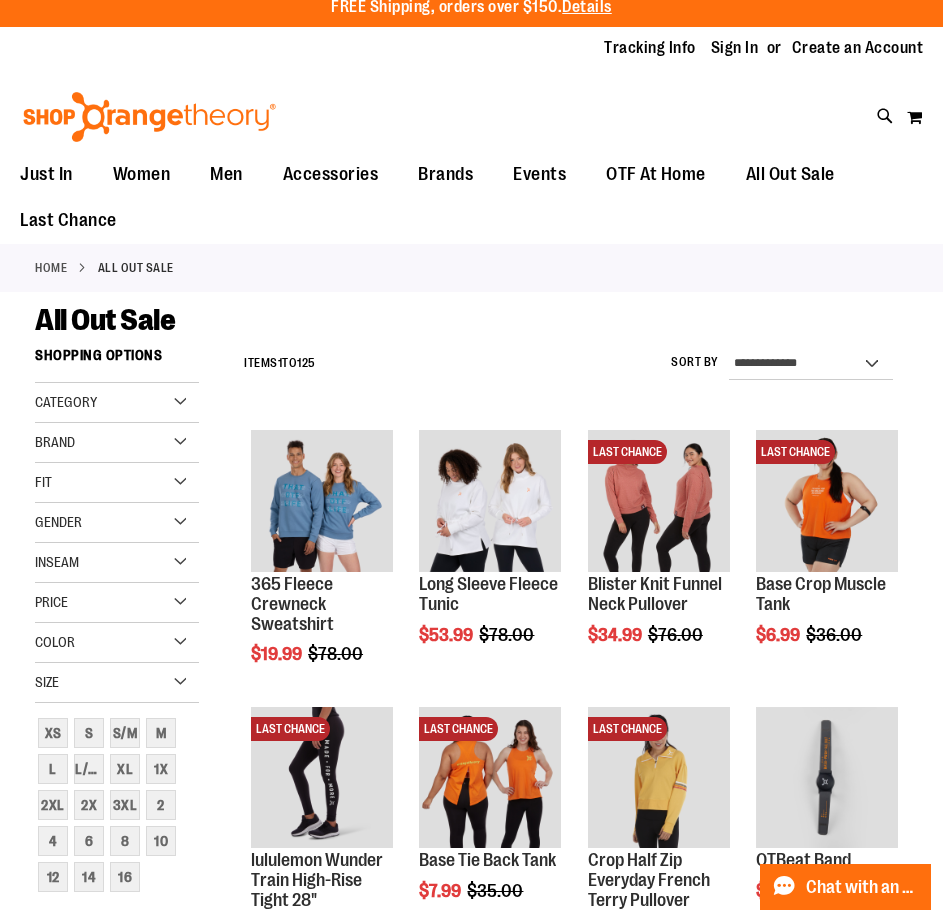 scroll, scrollTop: 199, scrollLeft: 0, axis: vertical 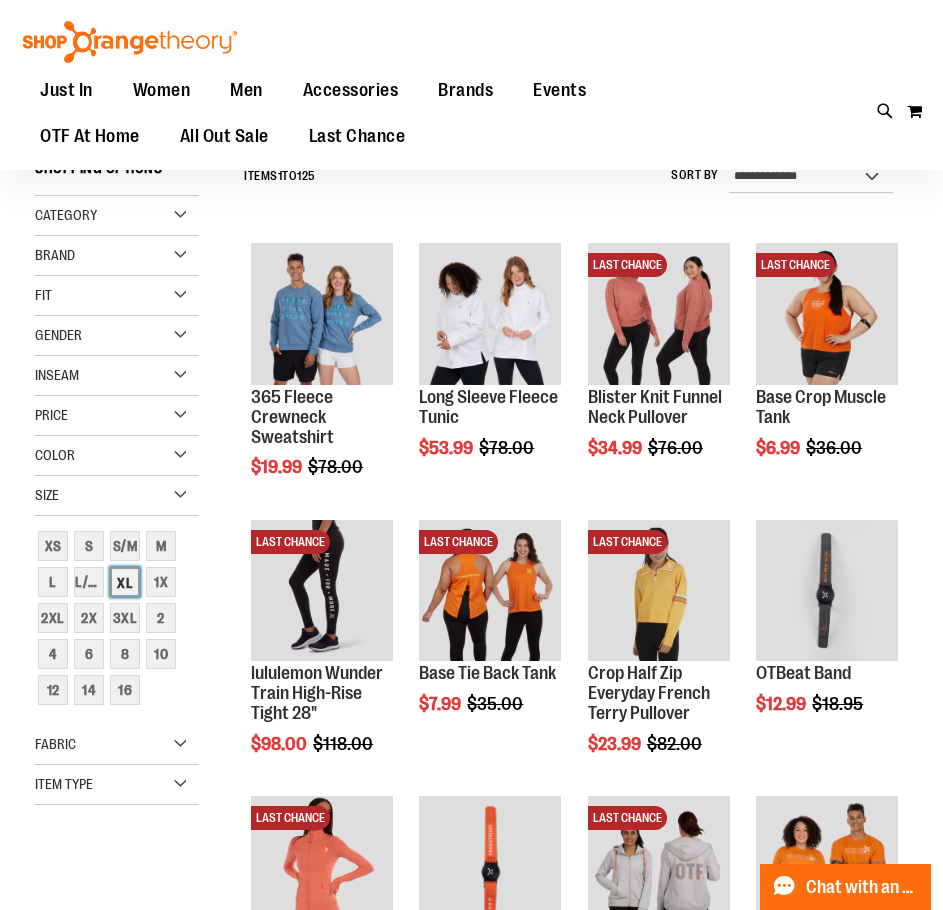 click on "XL" at bounding box center [125, 582] 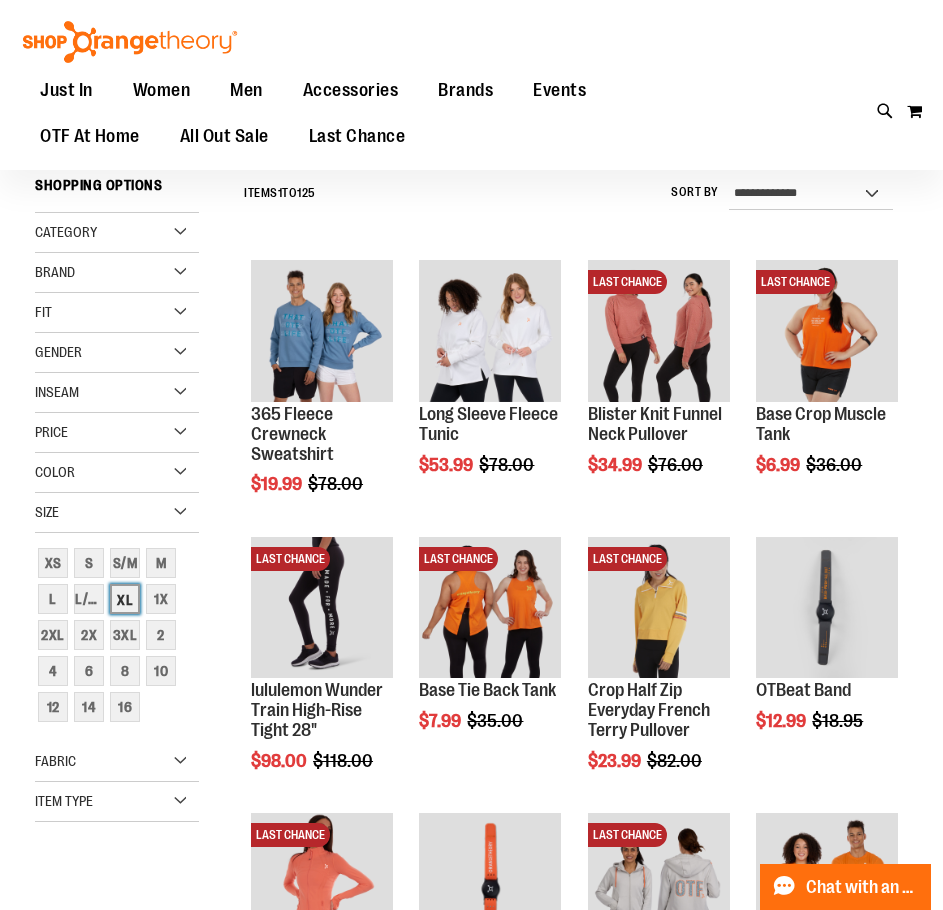 scroll, scrollTop: 181, scrollLeft: 0, axis: vertical 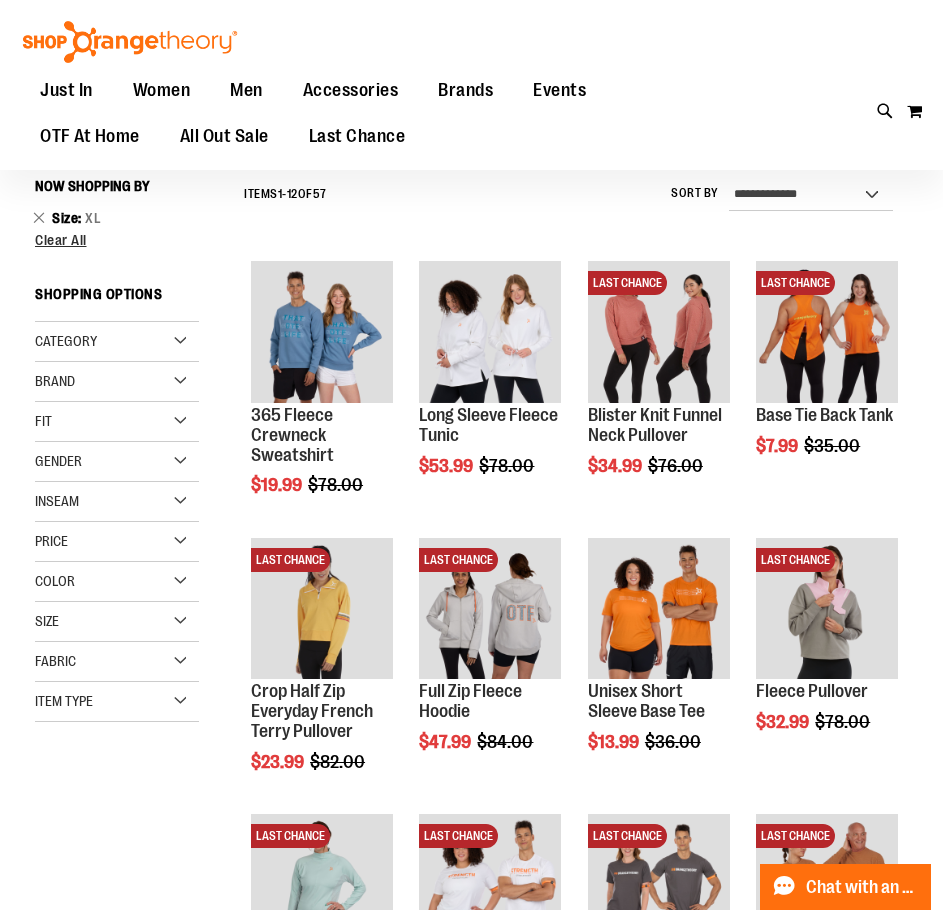 click on "Price" at bounding box center (117, 542) 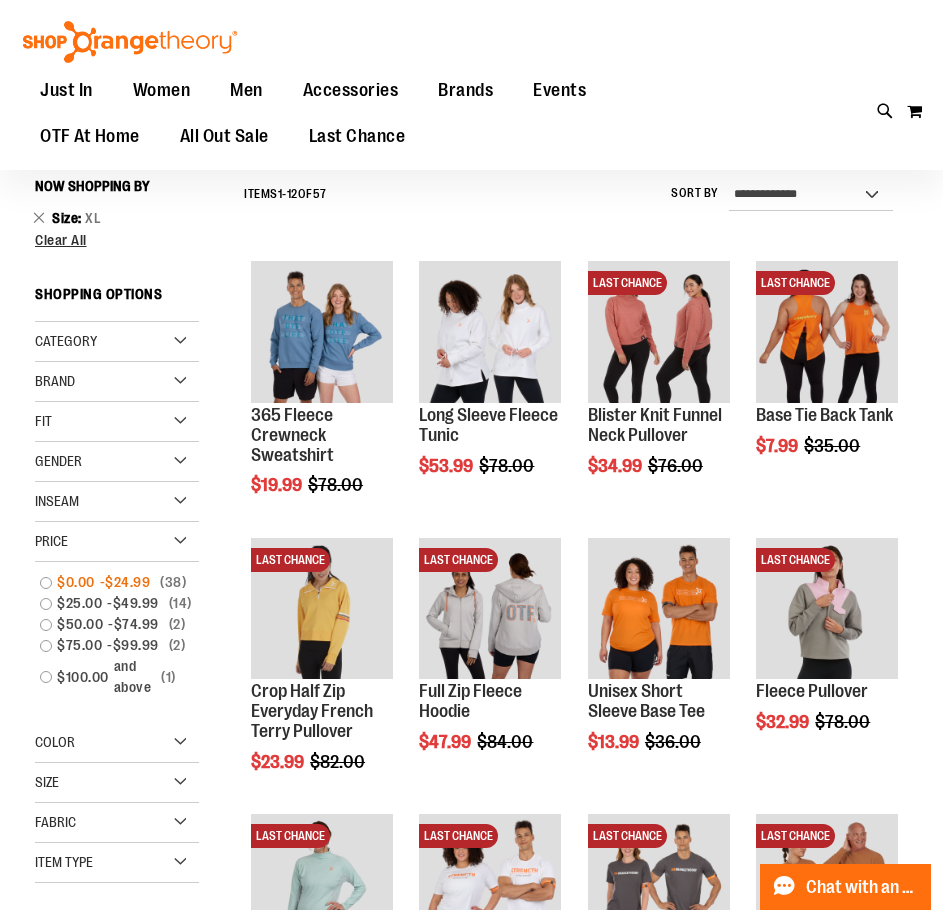 click on "$0.00  -  $24.99                                              38
items" at bounding box center [109, 582] 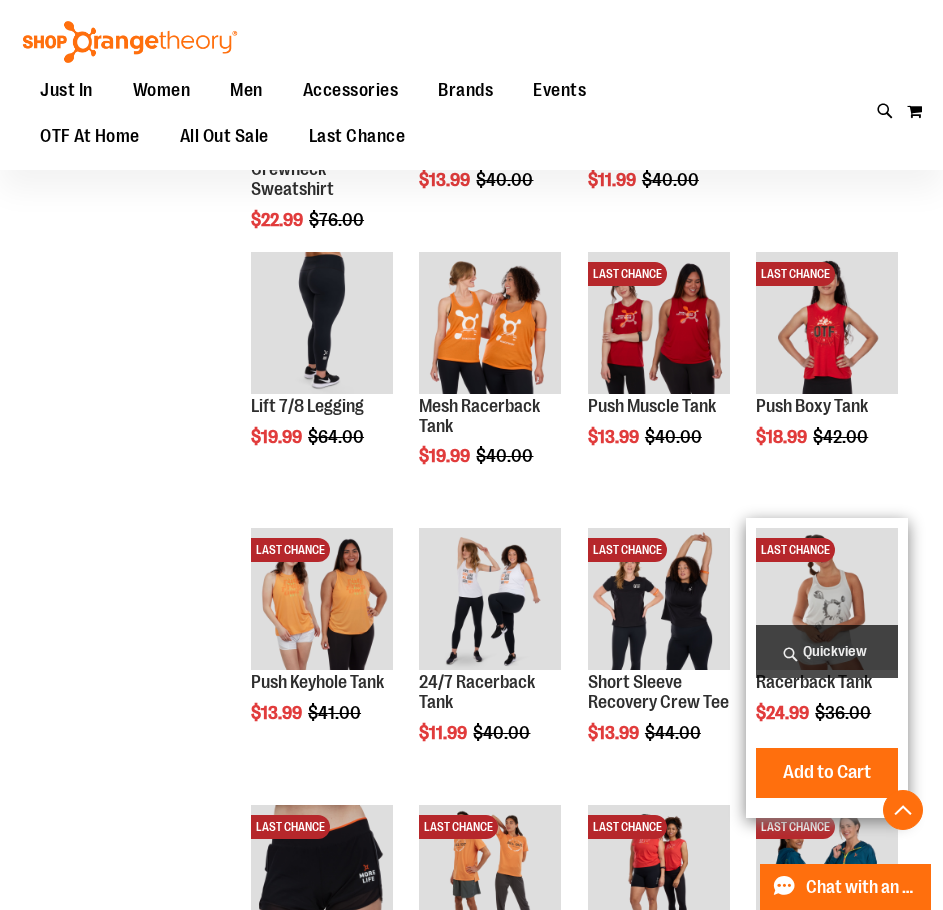 scroll, scrollTop: 1081, scrollLeft: 0, axis: vertical 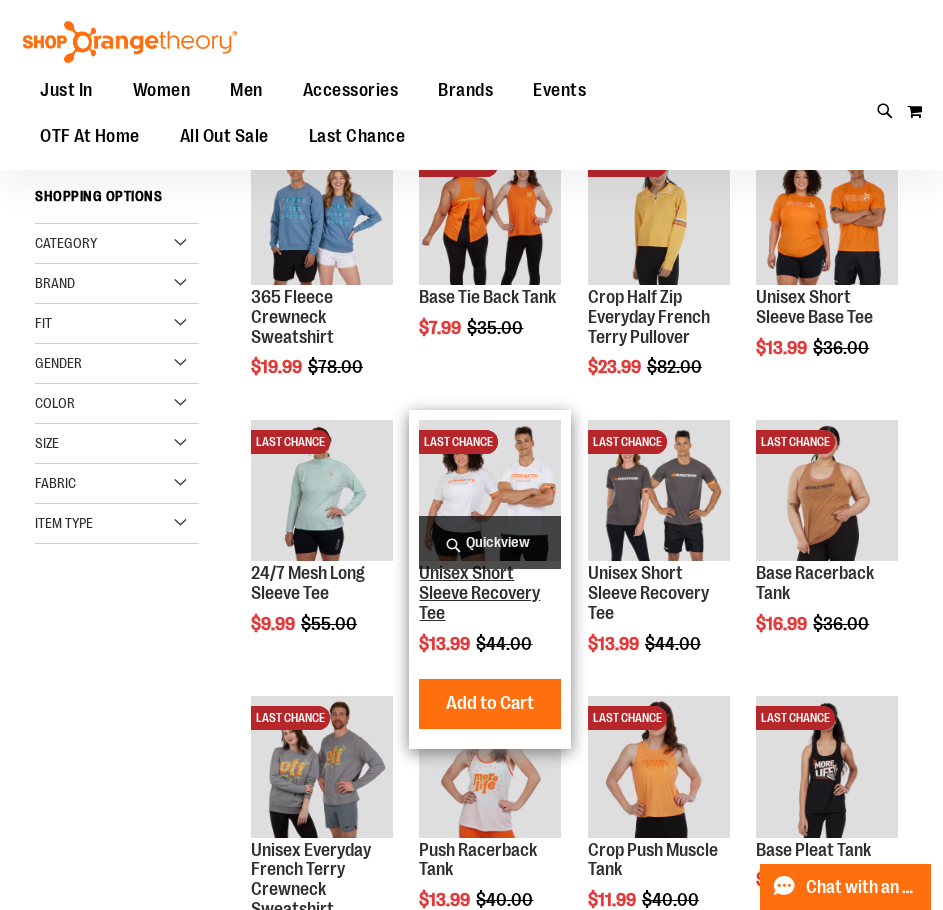 click on "Unisex Short Sleeve Recovery Tee" at bounding box center (479, 593) 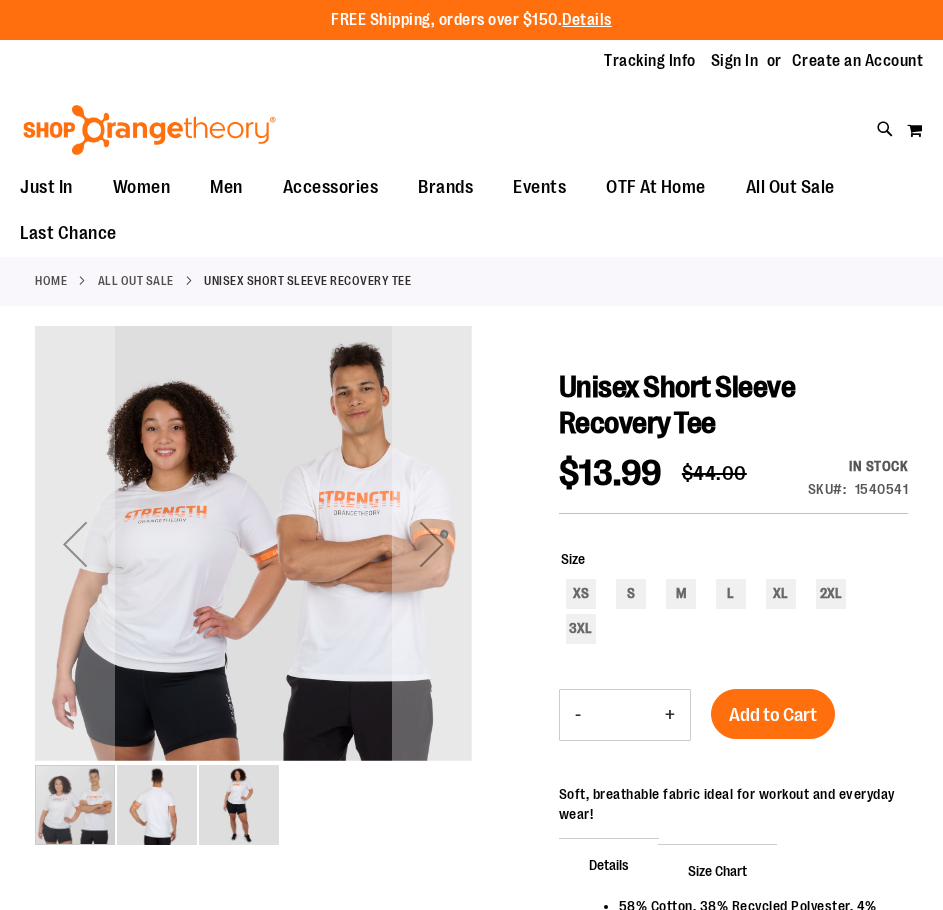 scroll, scrollTop: 0, scrollLeft: 0, axis: both 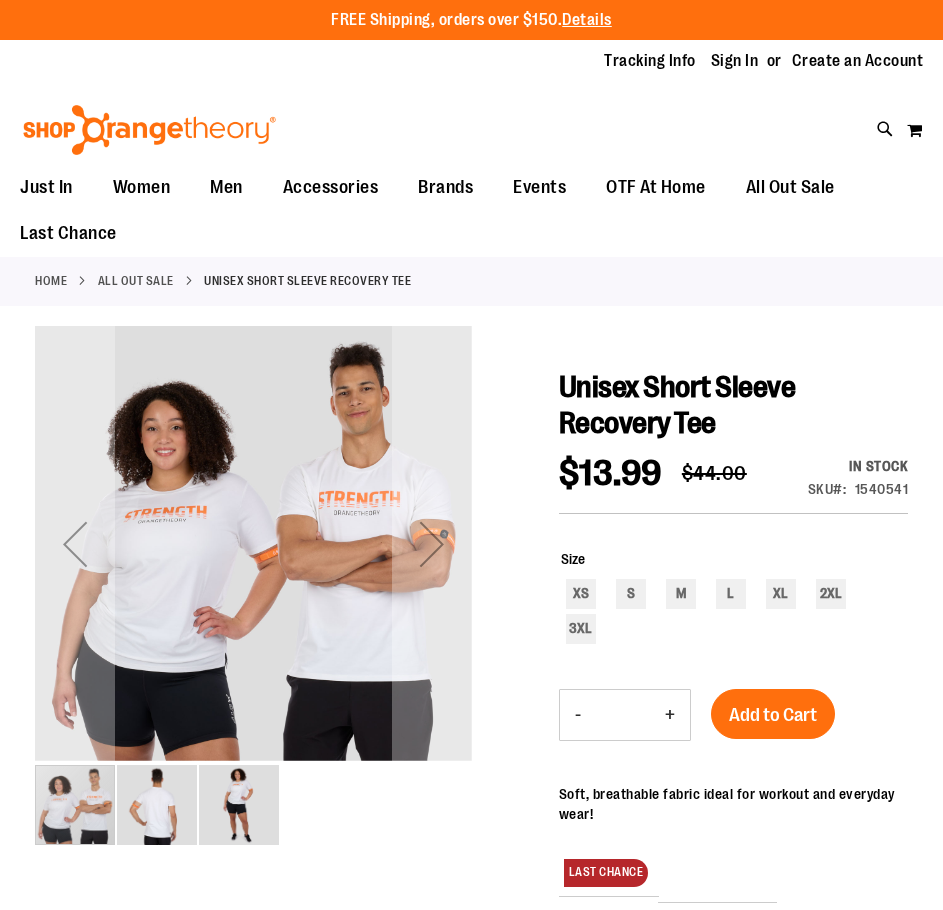 click at bounding box center [157, 805] 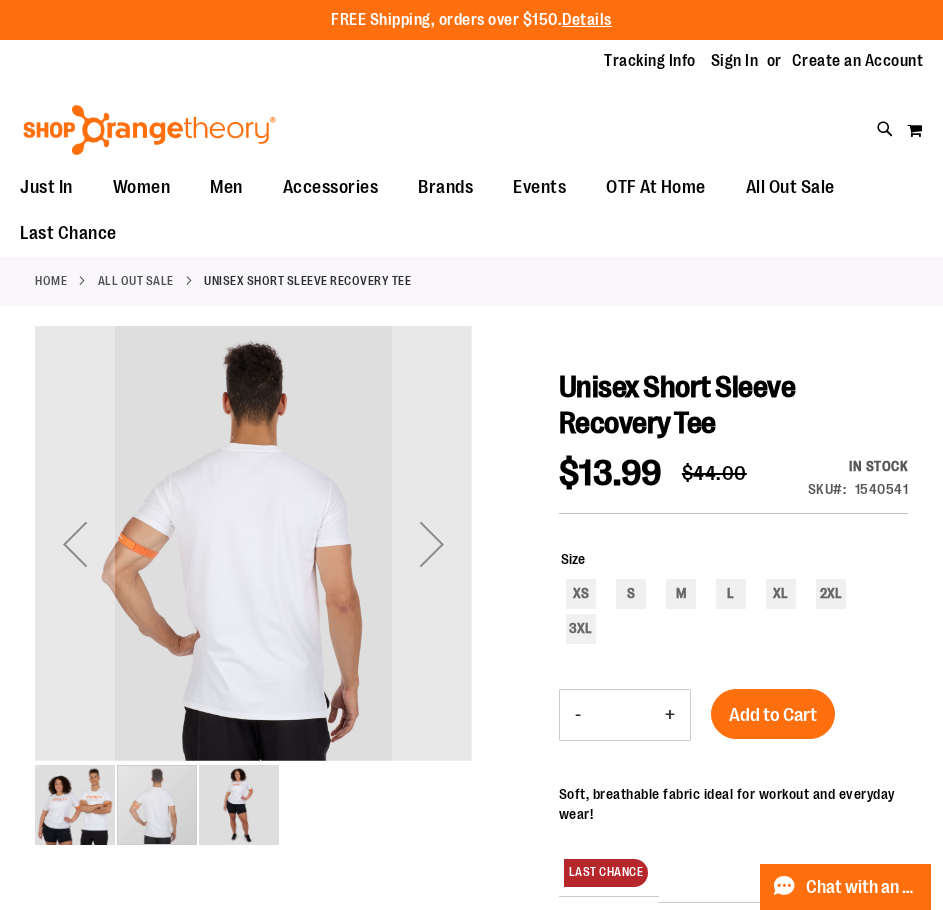 click at bounding box center (239, 805) 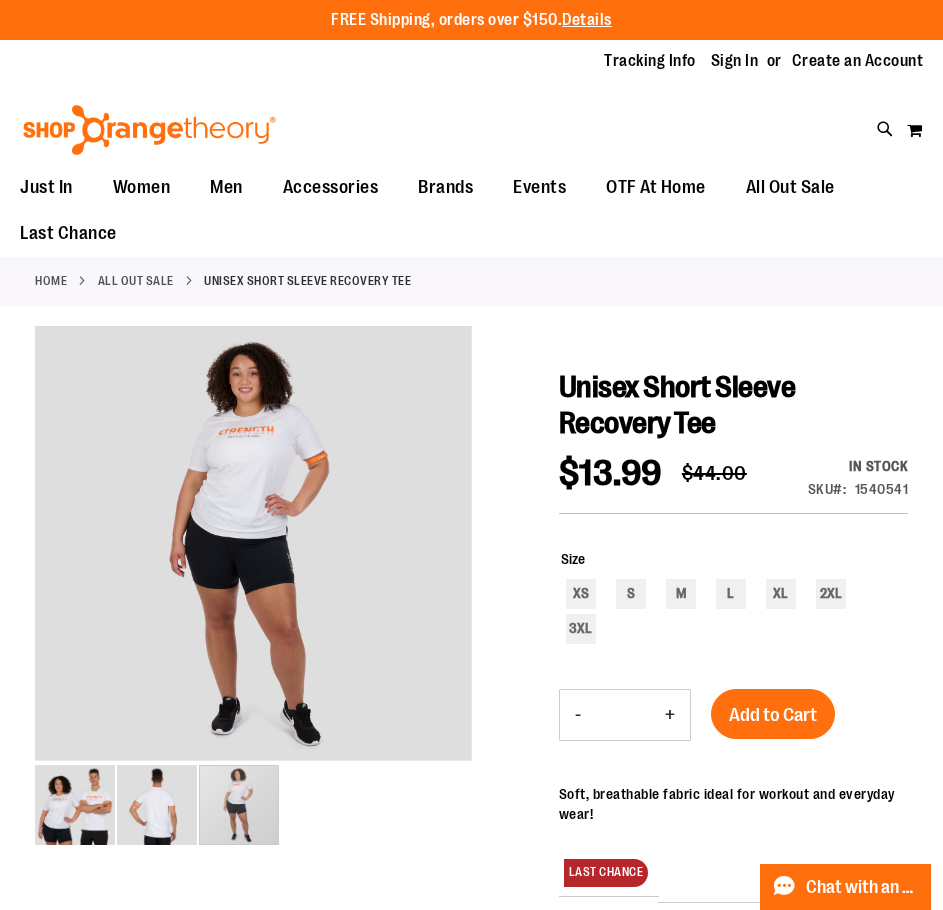 click on "Unisex Short Sleeve Recovery Tee
$13.99
Regular Price
$44.00
In stock
Only  %1  left
SKU
1540541
Size XS S M L XL 2XL 3XL
-
Qty
*
+
Add to Cart" at bounding box center (471, 1027) 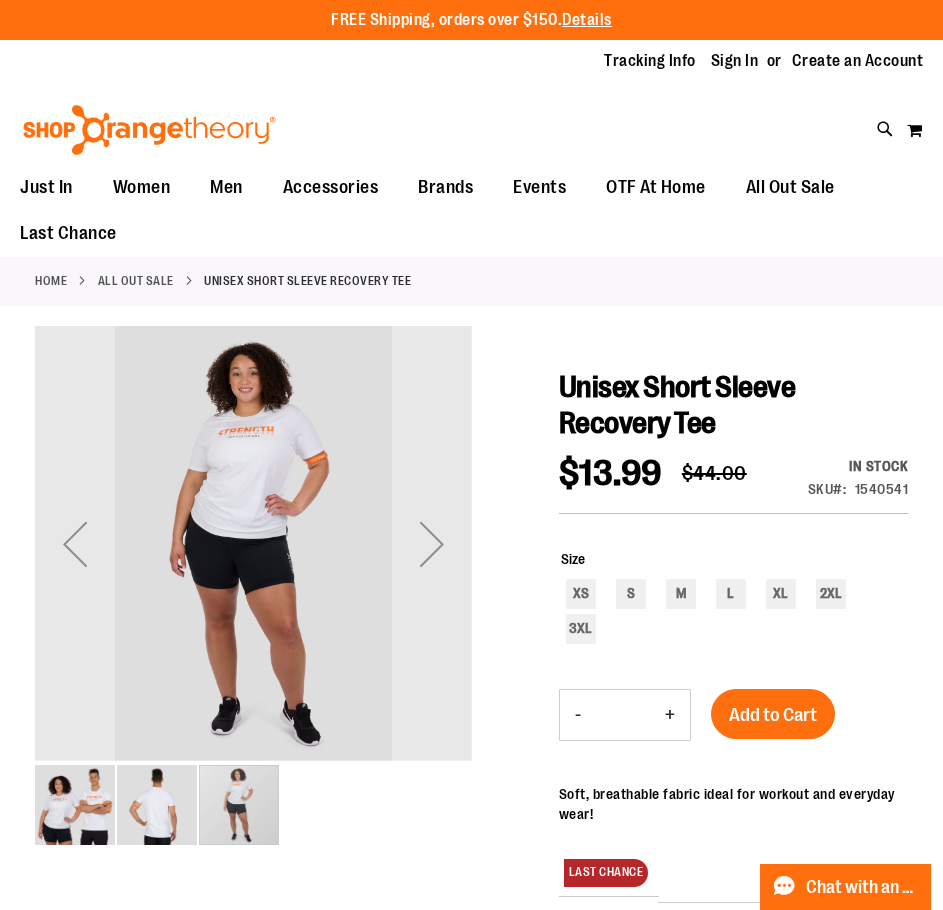 click at bounding box center (75, 805) 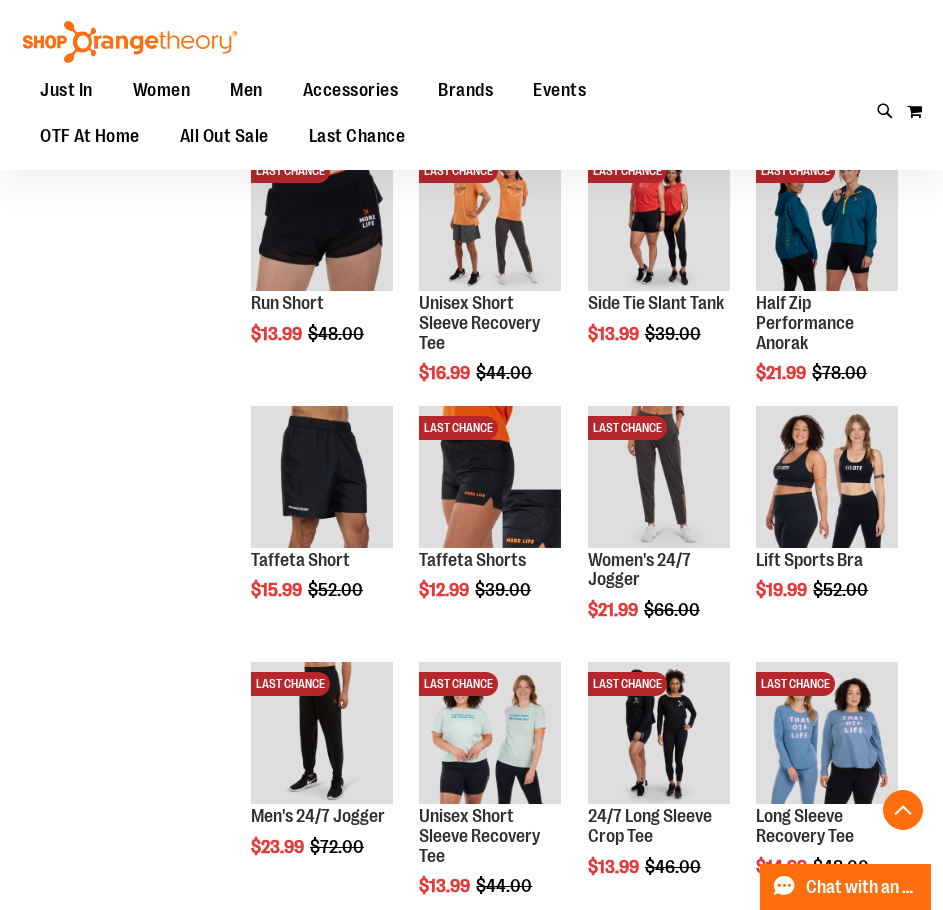 scroll, scrollTop: 750, scrollLeft: 0, axis: vertical 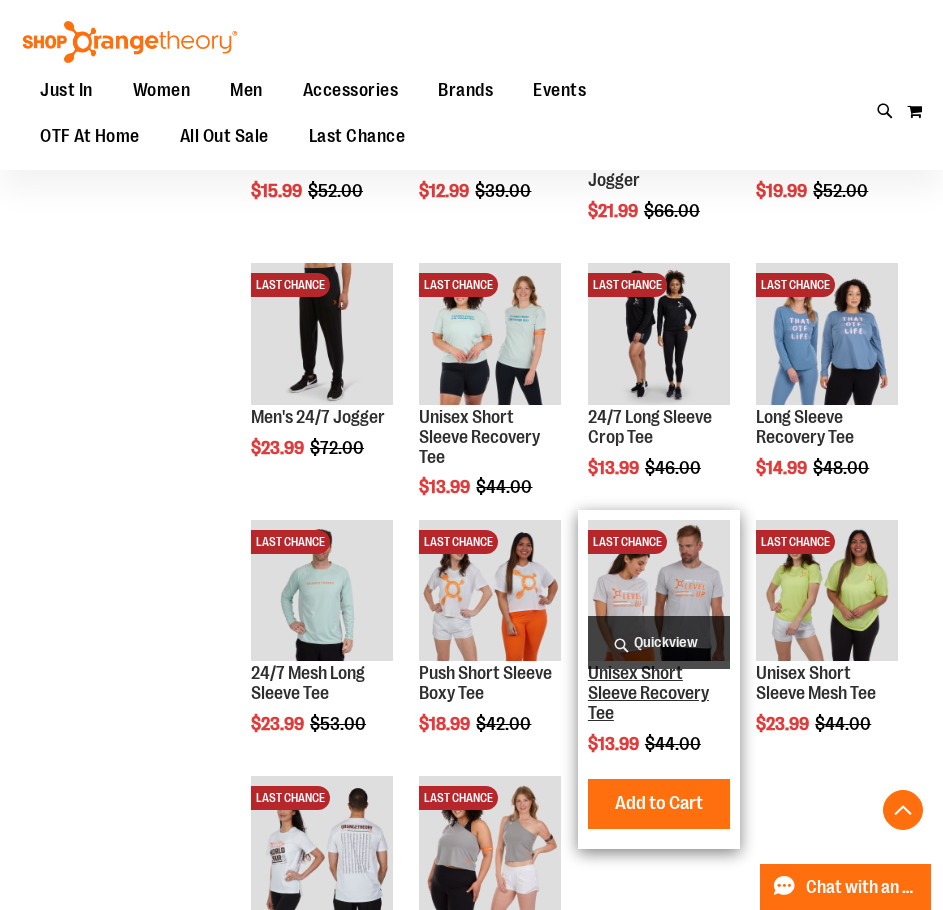 click on "Unisex Short Sleeve Recovery Tee" at bounding box center [648, 693] 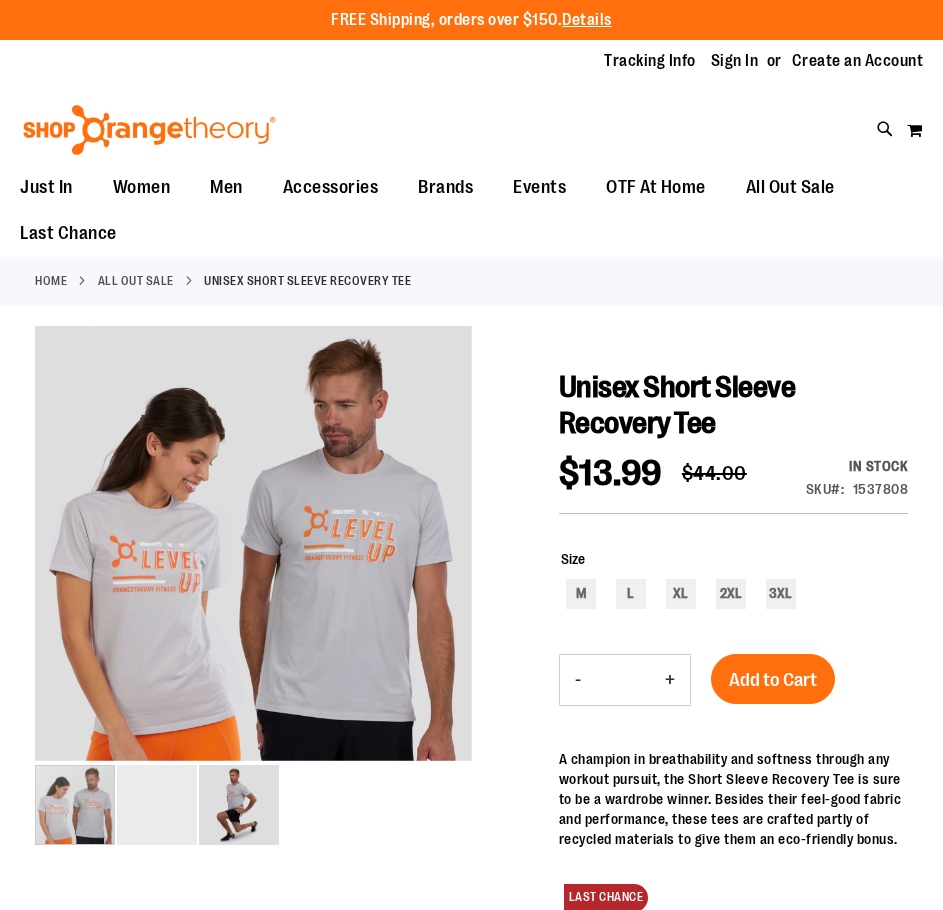 scroll, scrollTop: 0, scrollLeft: 0, axis: both 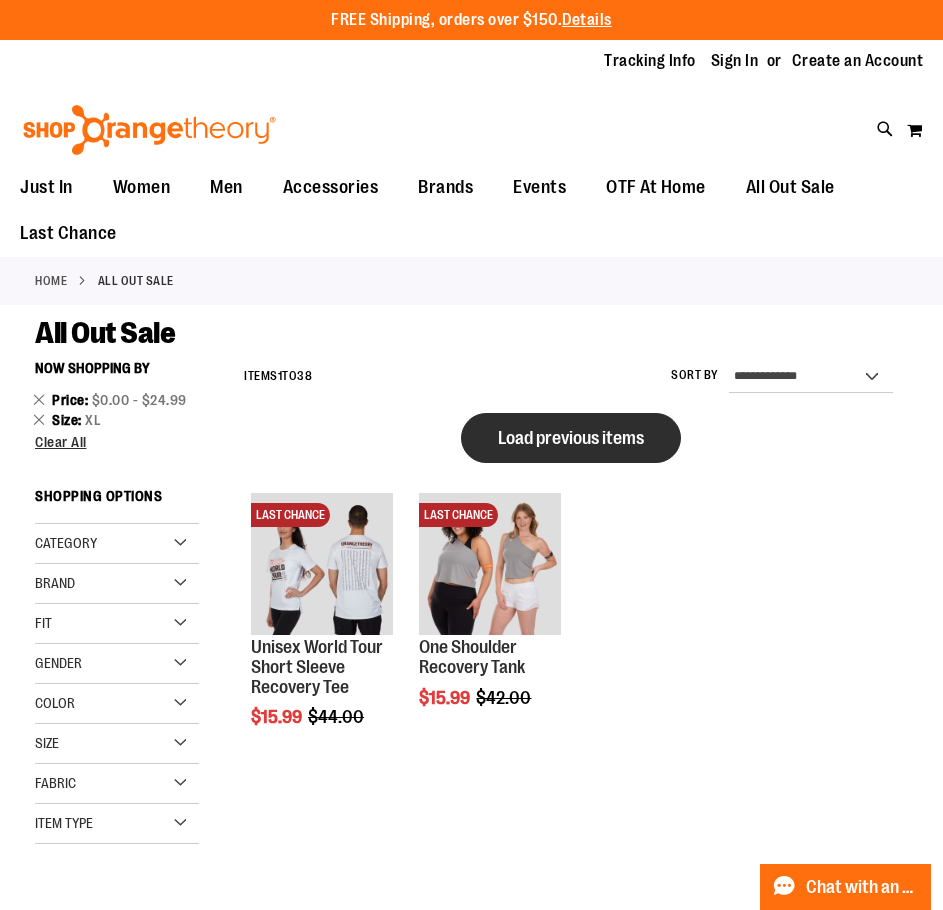 click on "Load previous items" at bounding box center (571, 438) 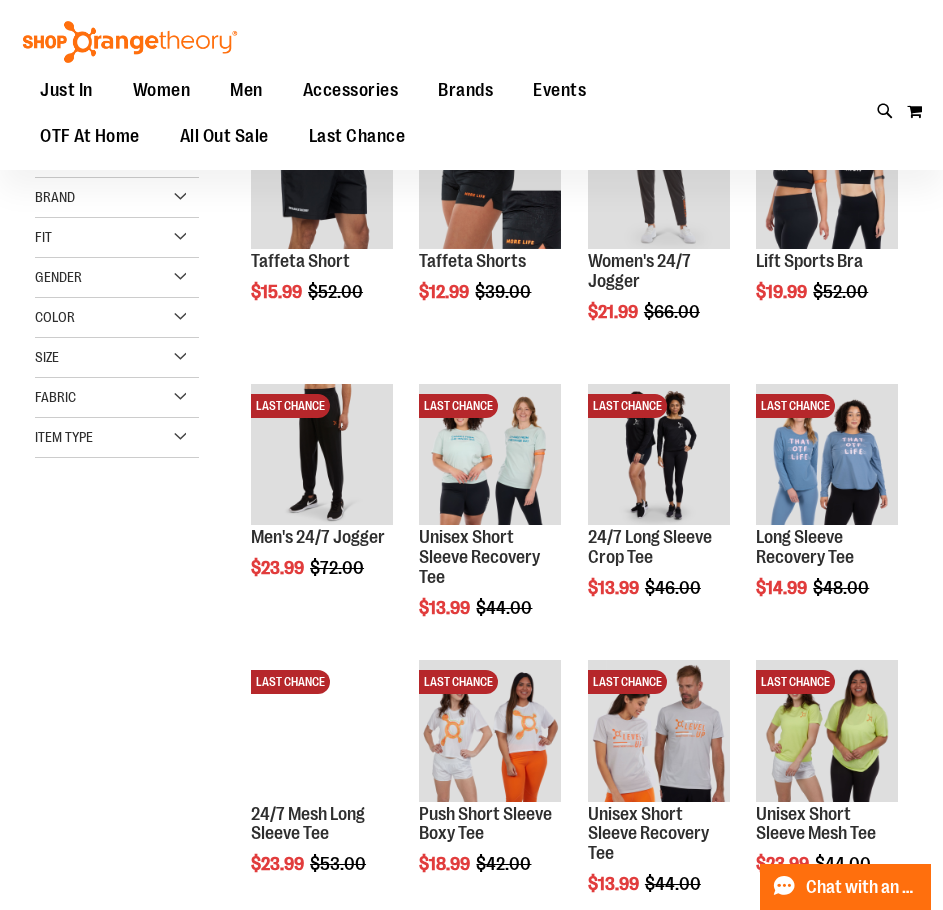 scroll, scrollTop: 399, scrollLeft: 0, axis: vertical 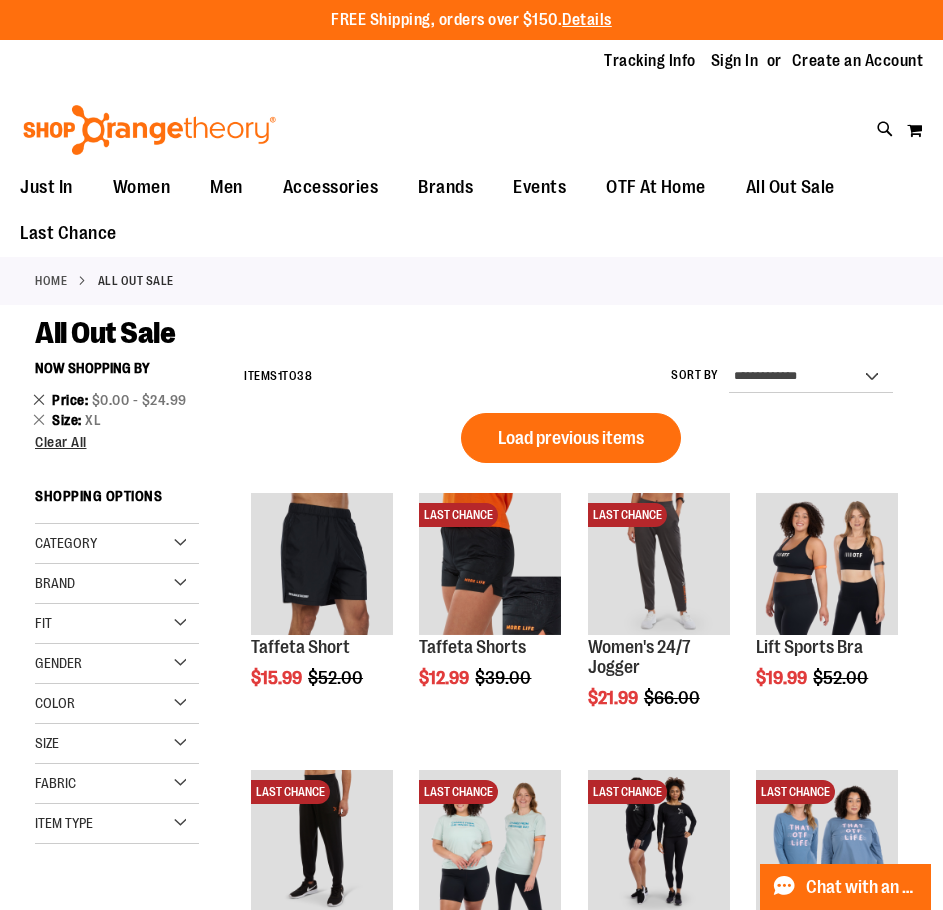 click on "Remove This Item" at bounding box center [39, 399] 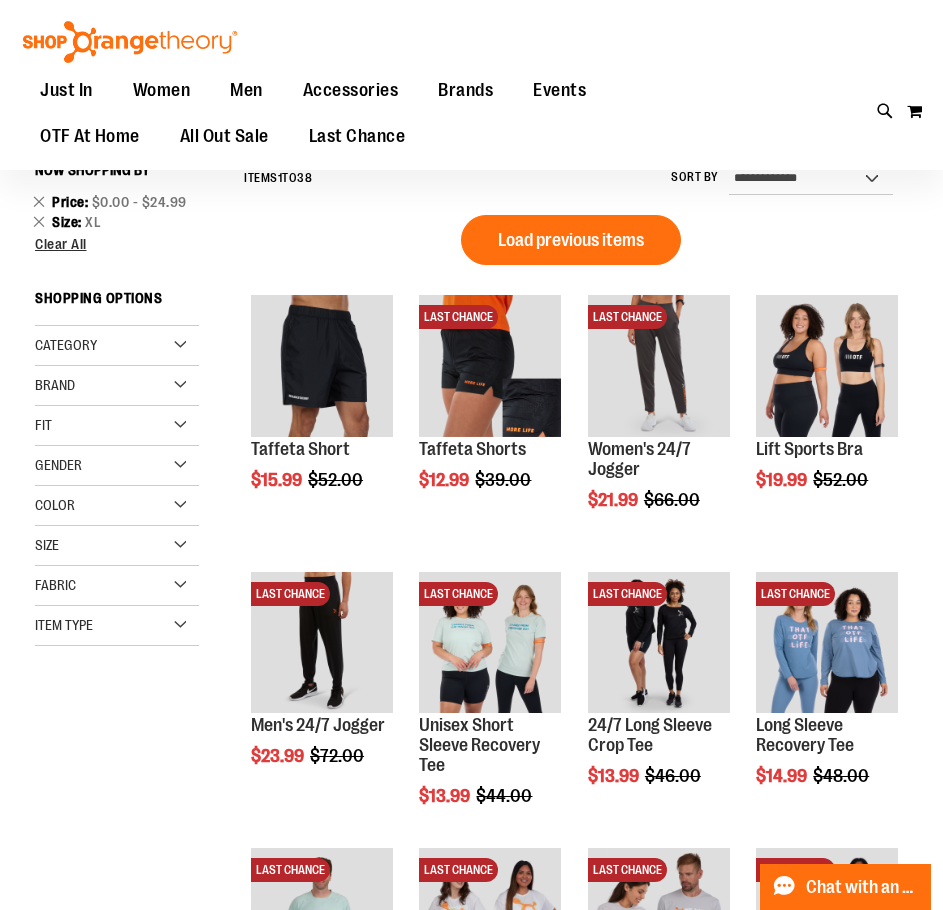 scroll, scrollTop: 0, scrollLeft: 0, axis: both 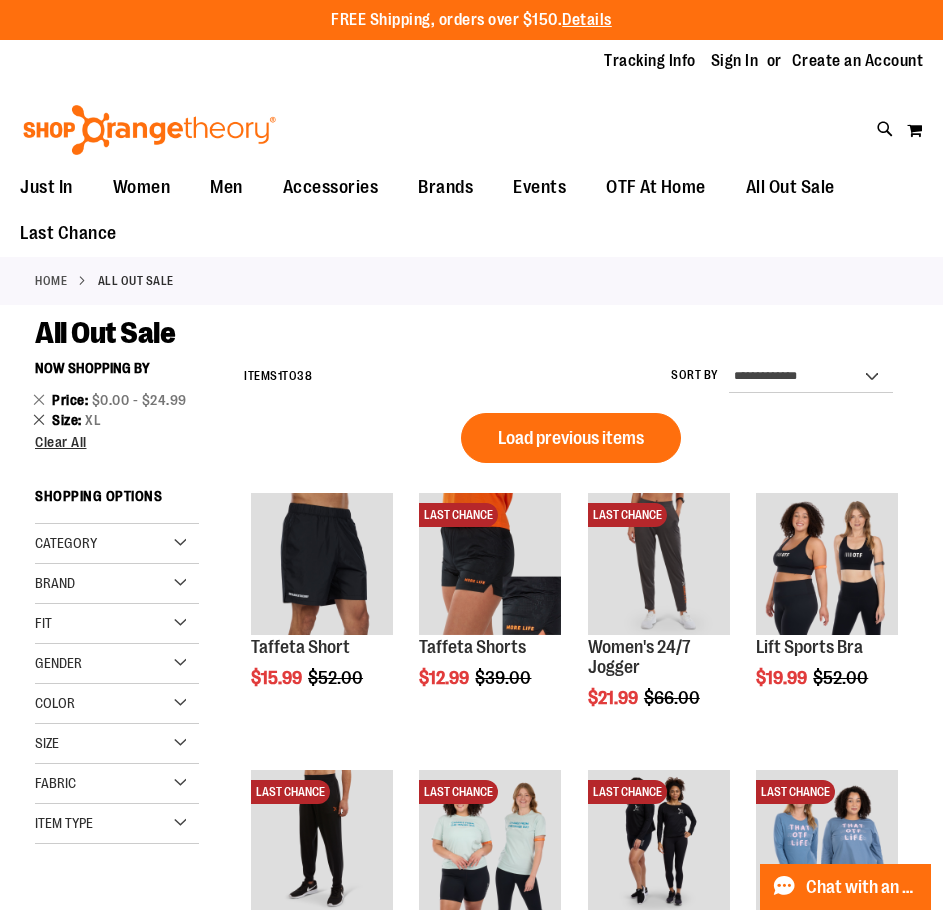click on "Remove This Item" at bounding box center (39, 419) 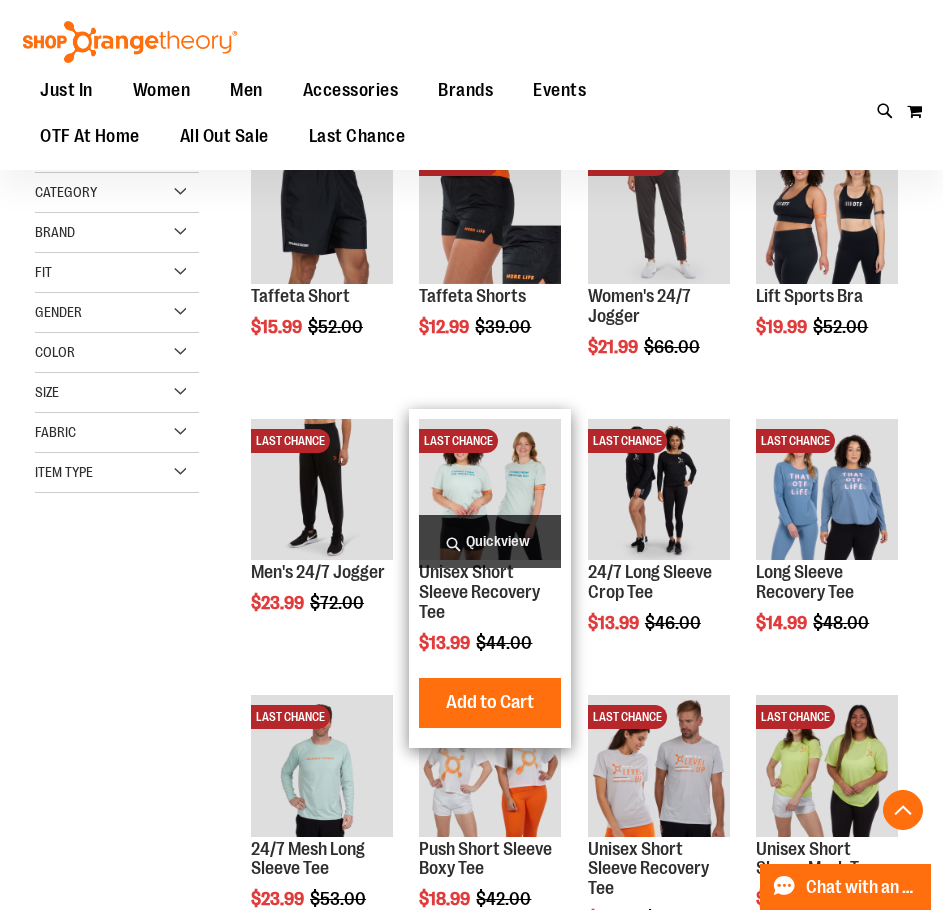 scroll, scrollTop: 251, scrollLeft: 0, axis: vertical 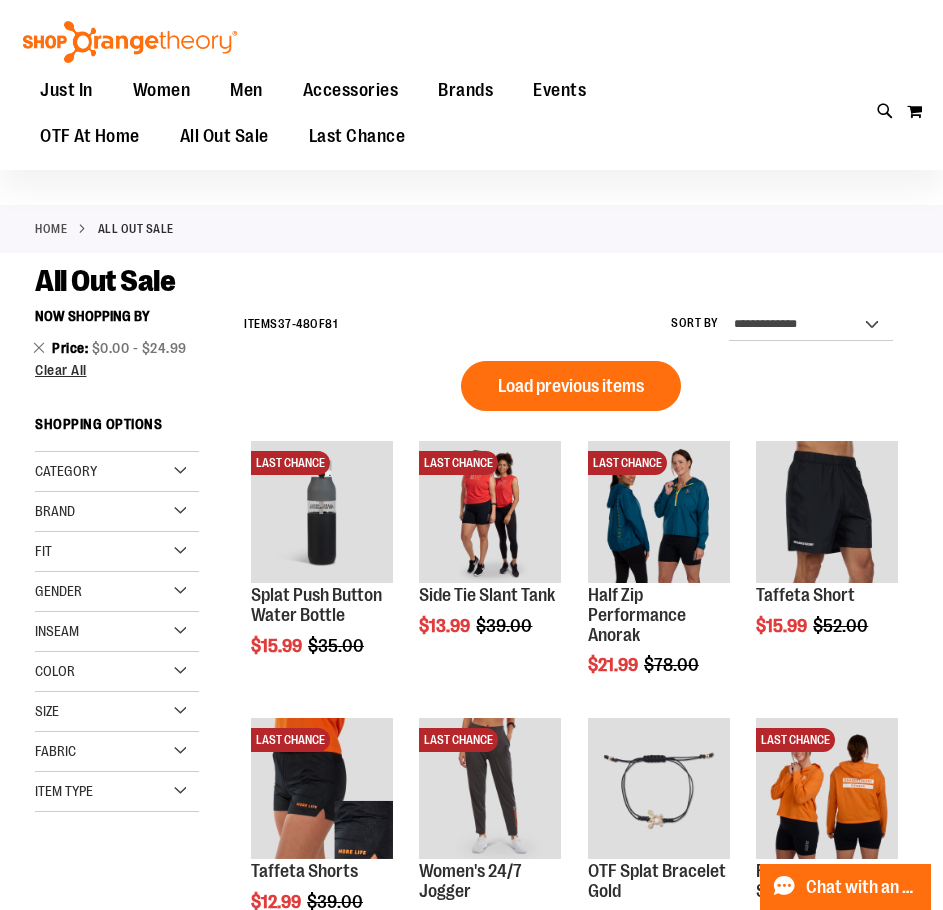 click on "Size" at bounding box center [117, 712] 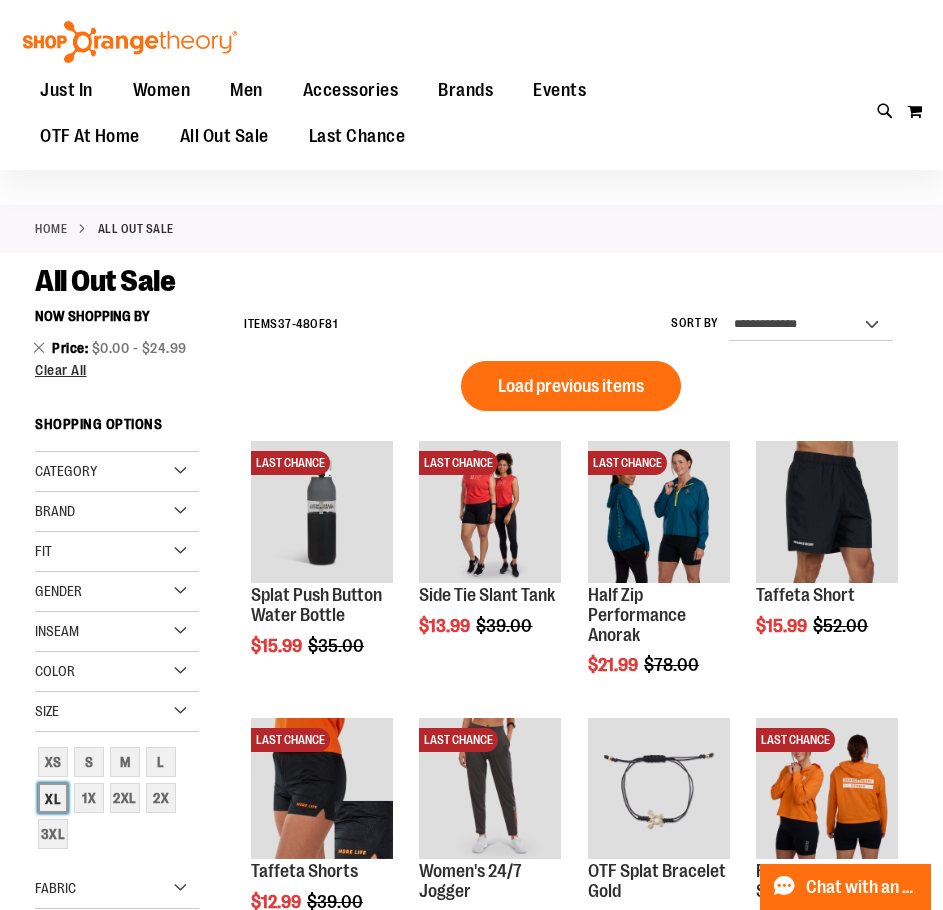 click on "XL" at bounding box center [53, 798] 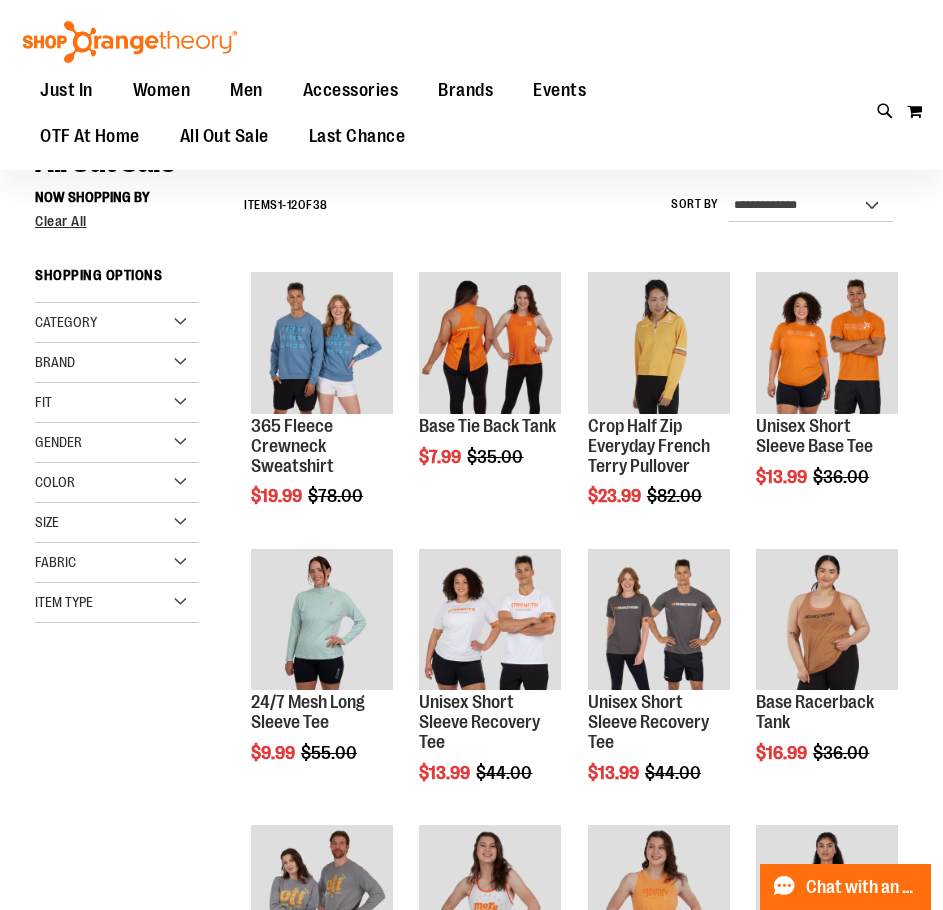 scroll, scrollTop: 181, scrollLeft: 0, axis: vertical 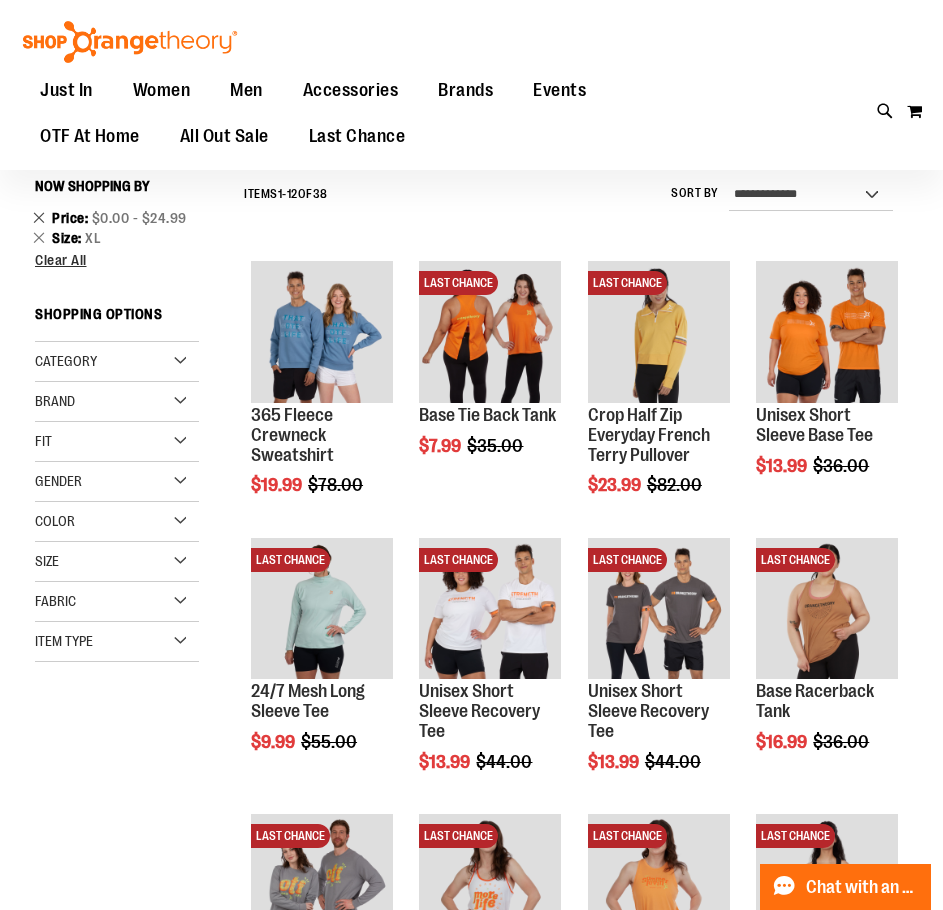 click on "Remove This Item" at bounding box center [39, 217] 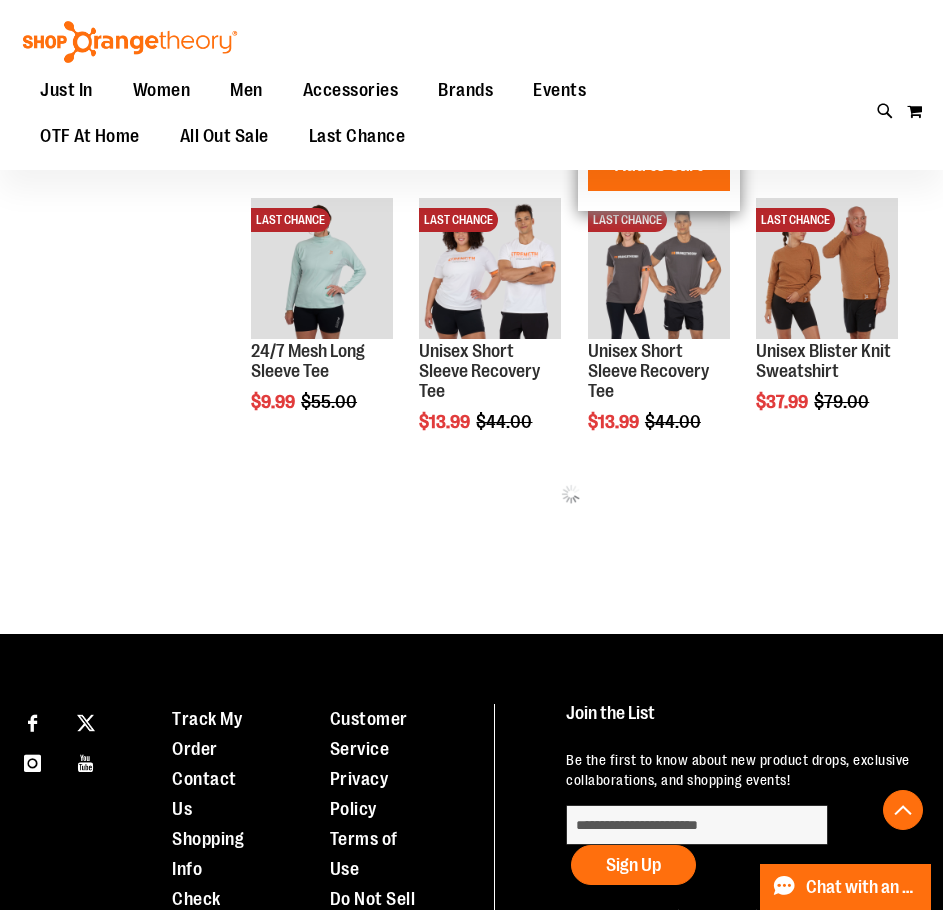 scroll, scrollTop: 881, scrollLeft: 0, axis: vertical 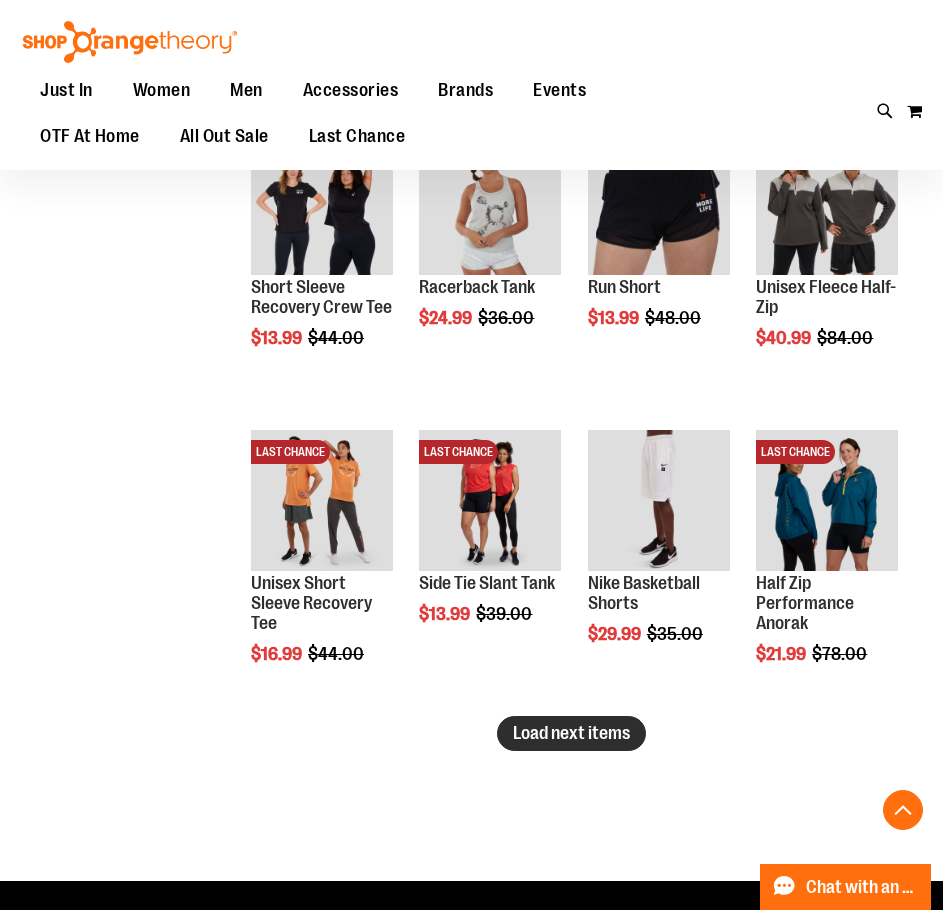 click on "Load next items" at bounding box center [571, 733] 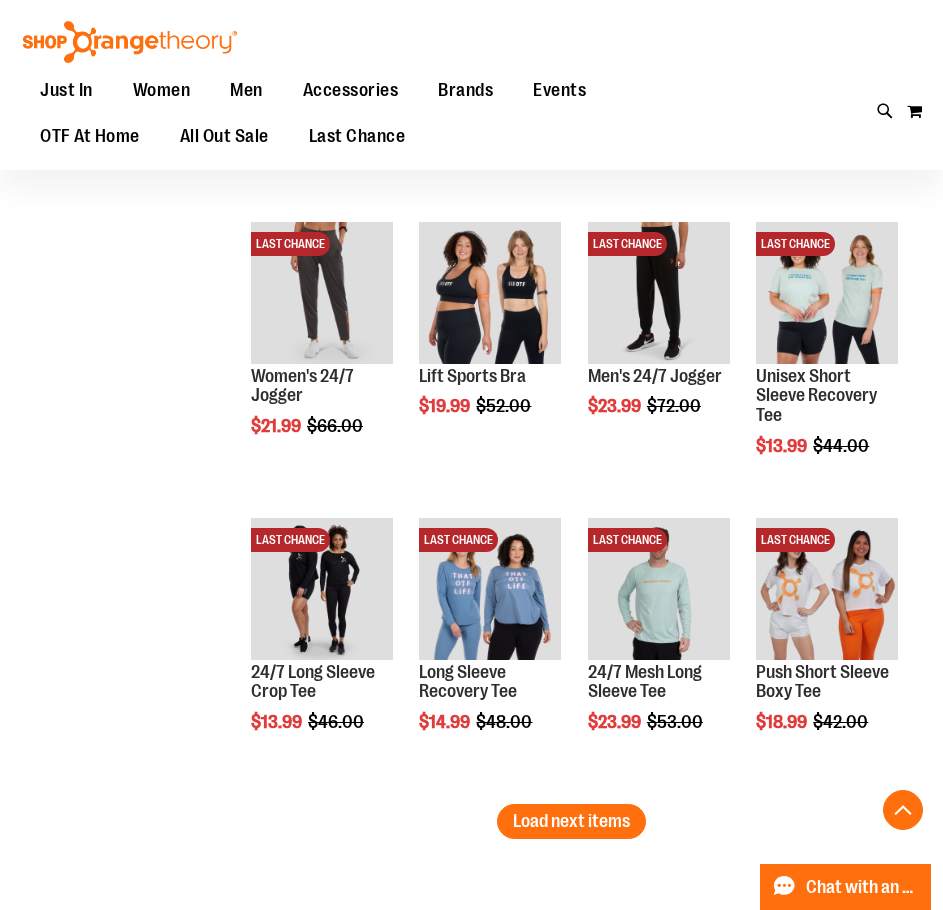 scroll, scrollTop: 3481, scrollLeft: 0, axis: vertical 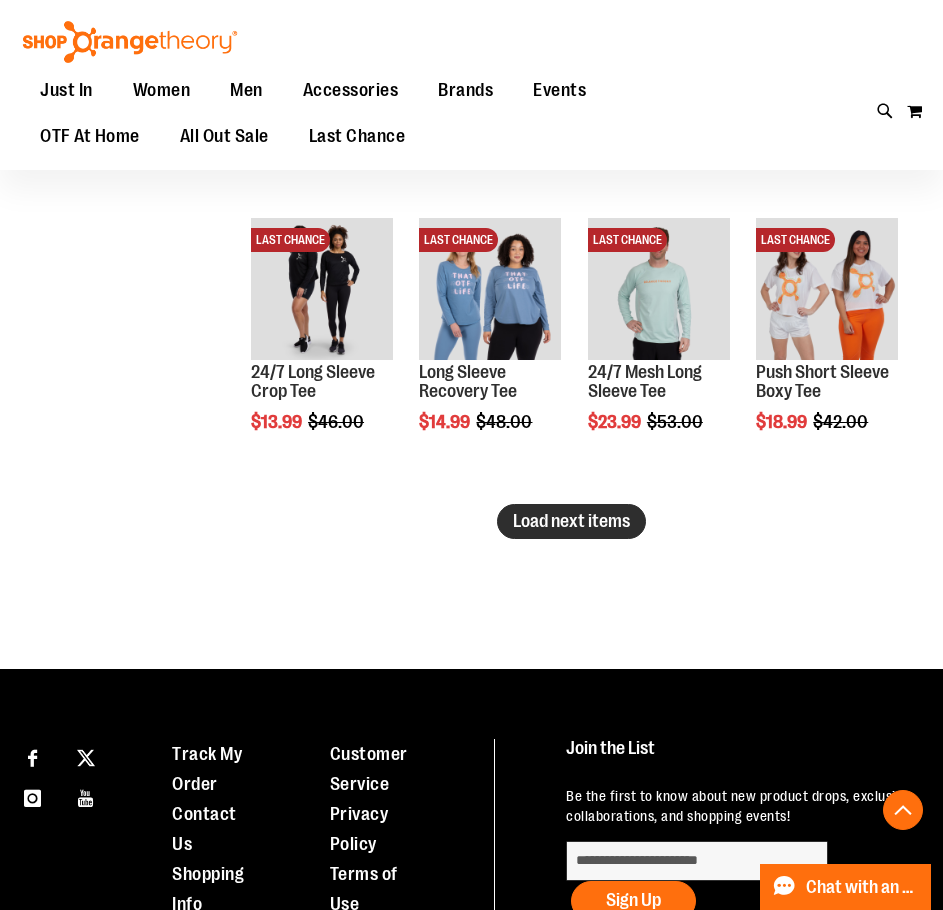 click on "Load next items" at bounding box center (571, 521) 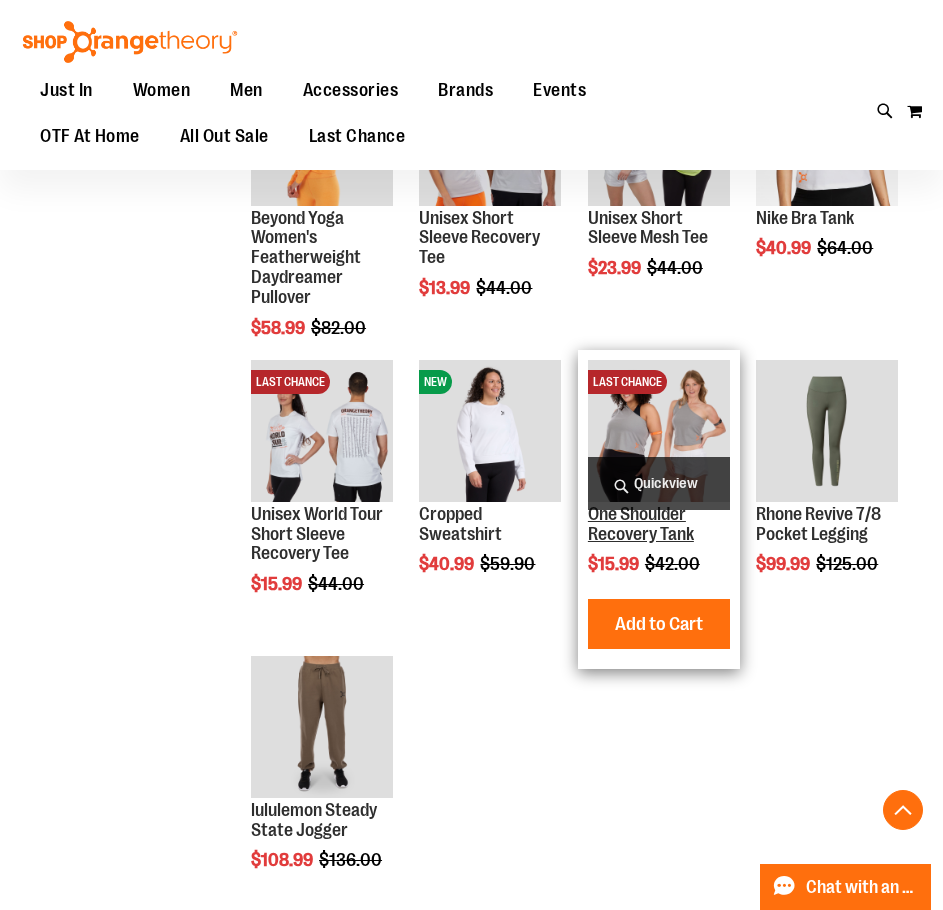 scroll, scrollTop: 4081, scrollLeft: 0, axis: vertical 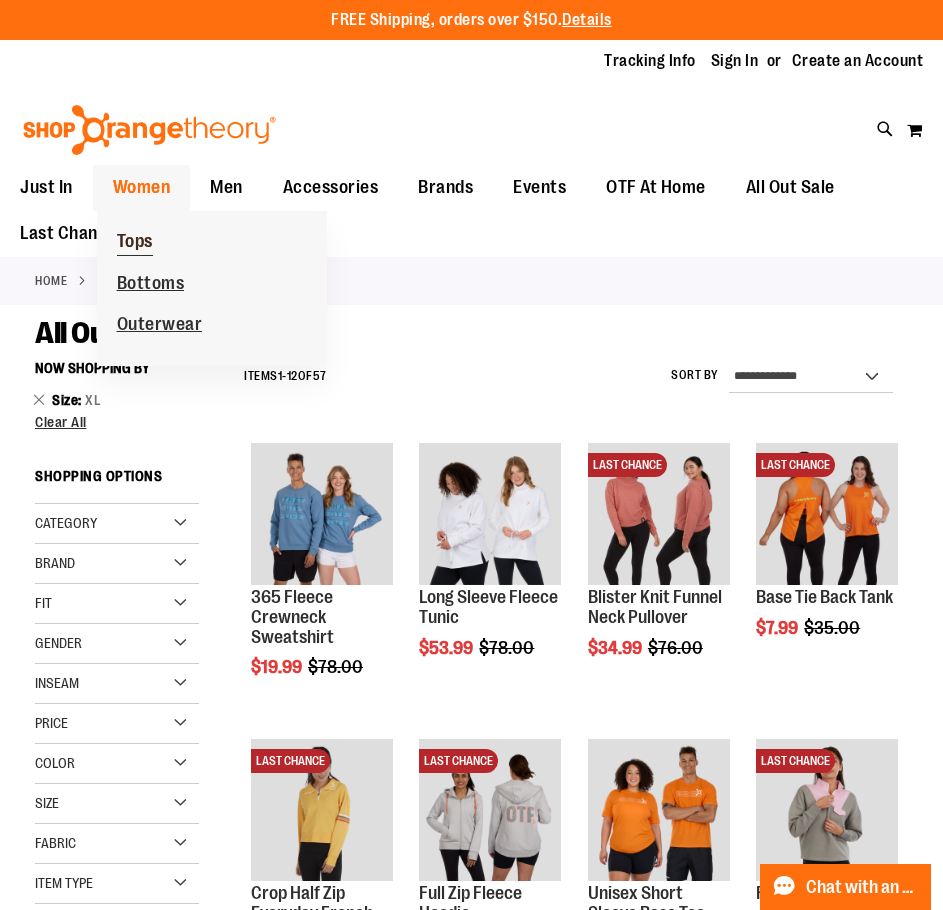 click on "Tops" at bounding box center [135, 243] 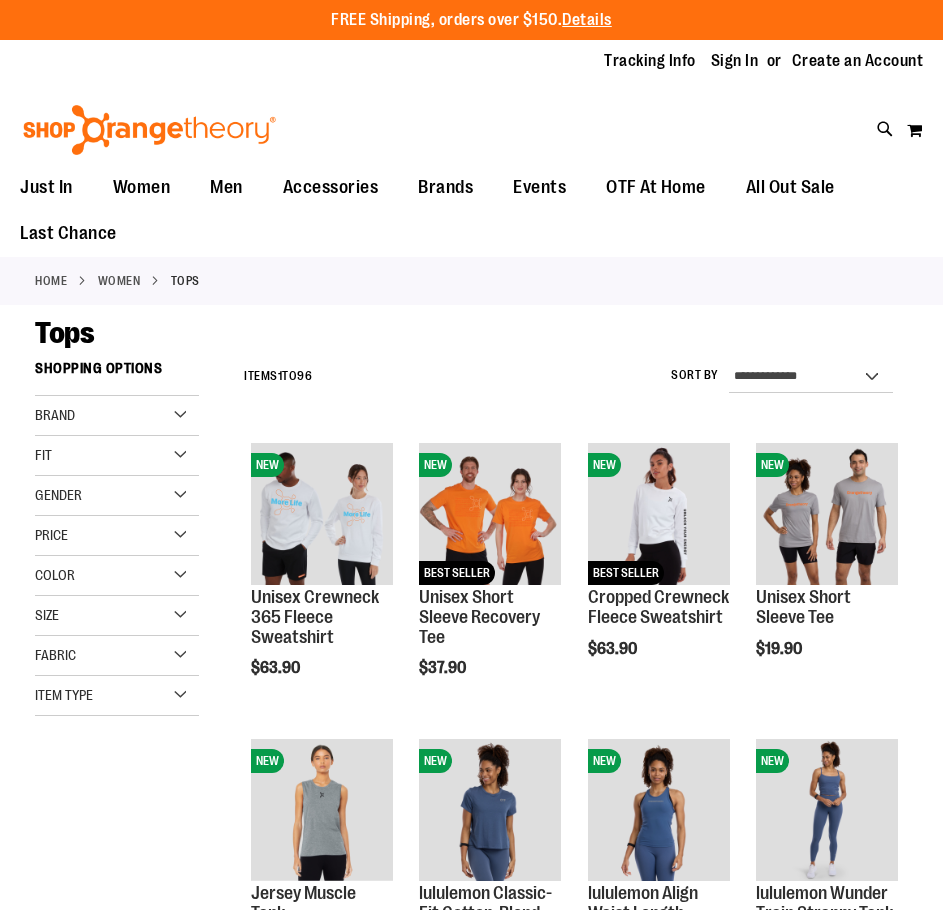 scroll, scrollTop: 0, scrollLeft: 0, axis: both 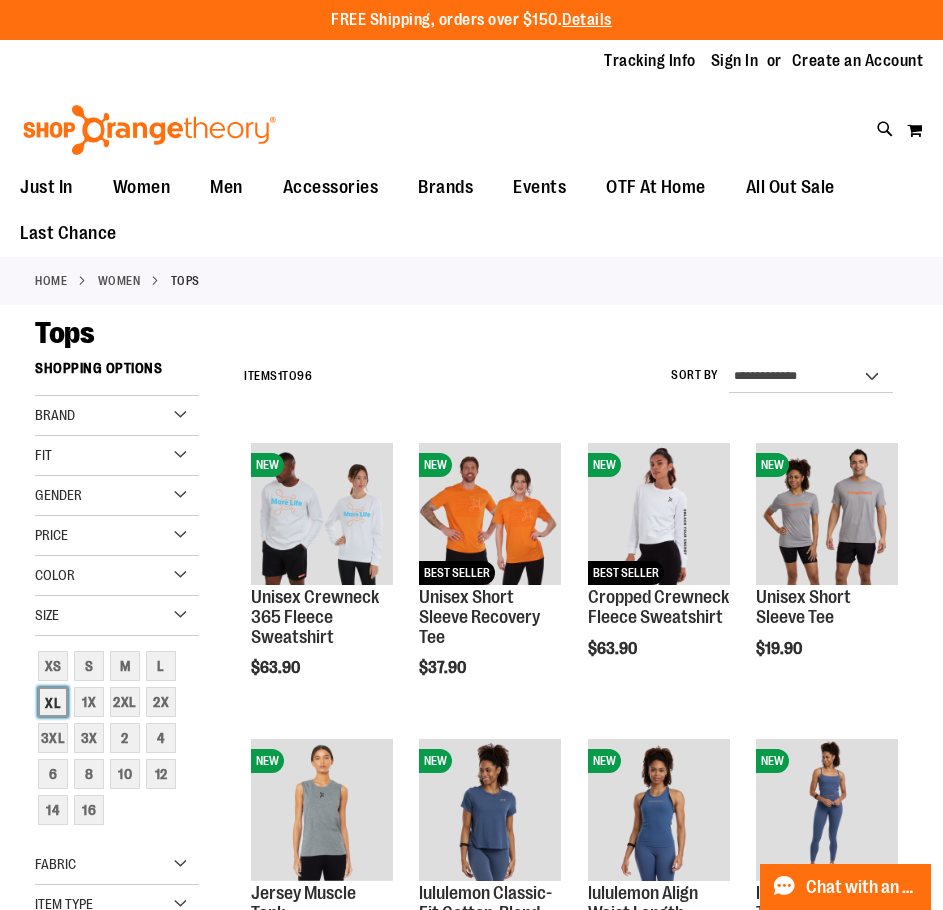 click on "XL" at bounding box center [53, 702] 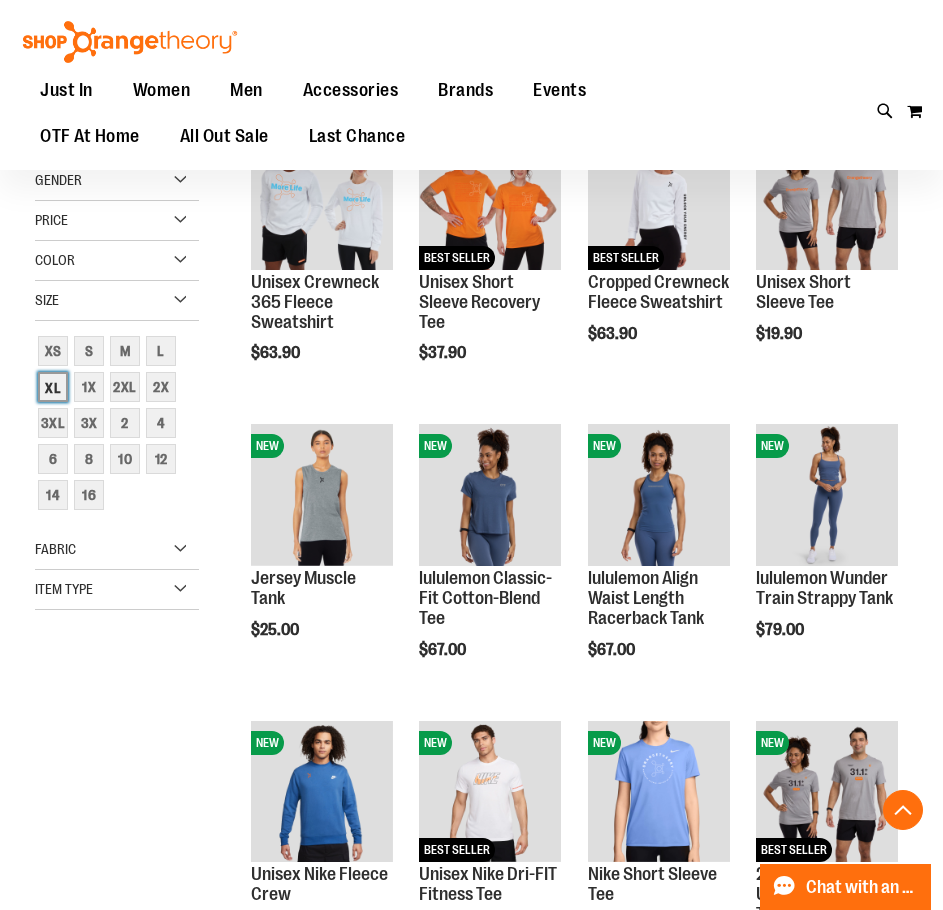 scroll, scrollTop: 351, scrollLeft: 0, axis: vertical 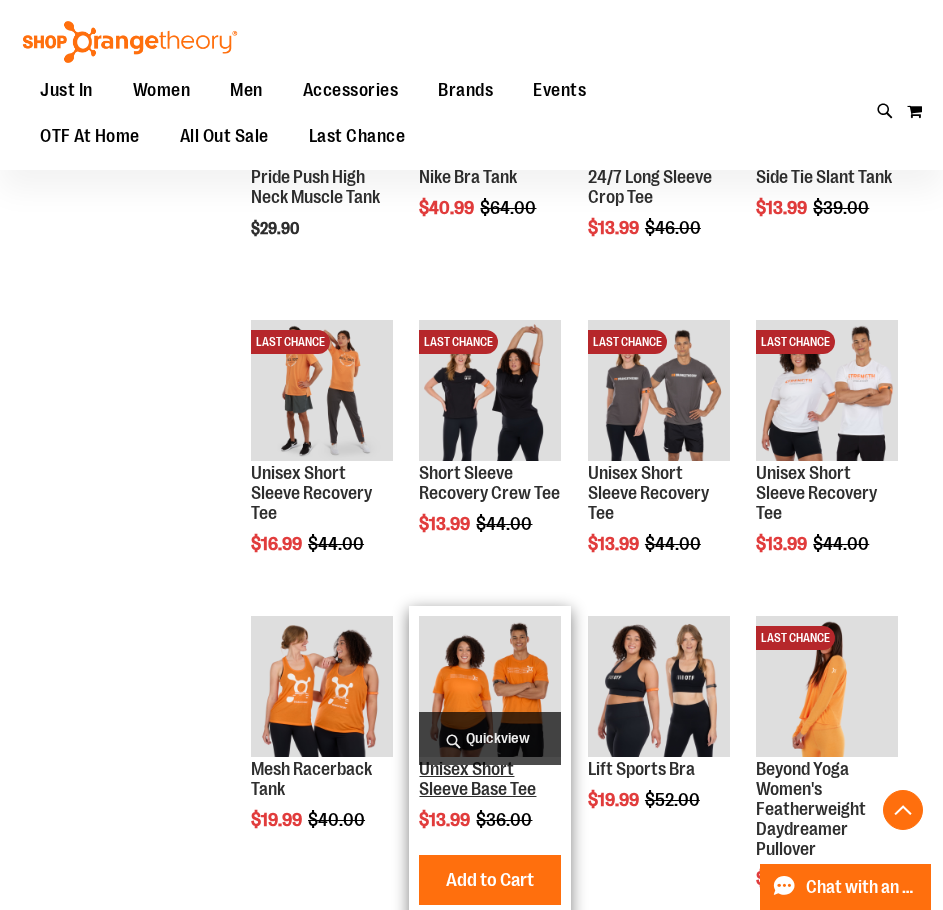 click on "Unisex Short Sleeve Base Tee" at bounding box center (477, 779) 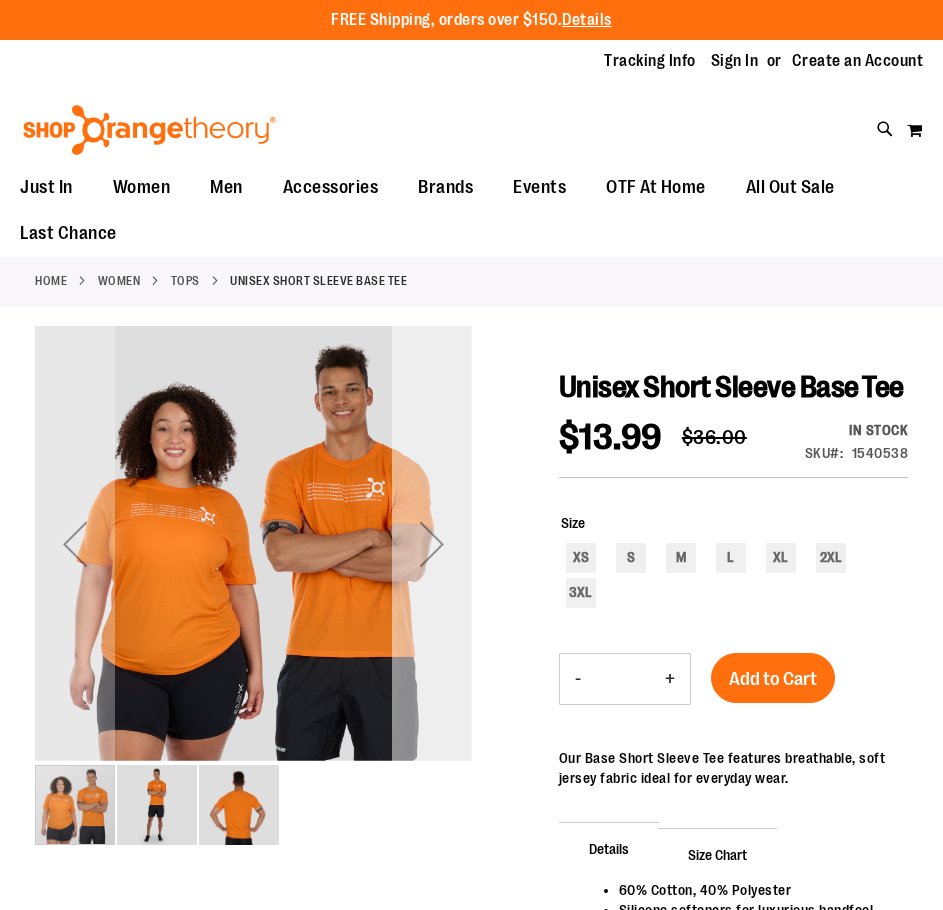 scroll, scrollTop: 0, scrollLeft: 0, axis: both 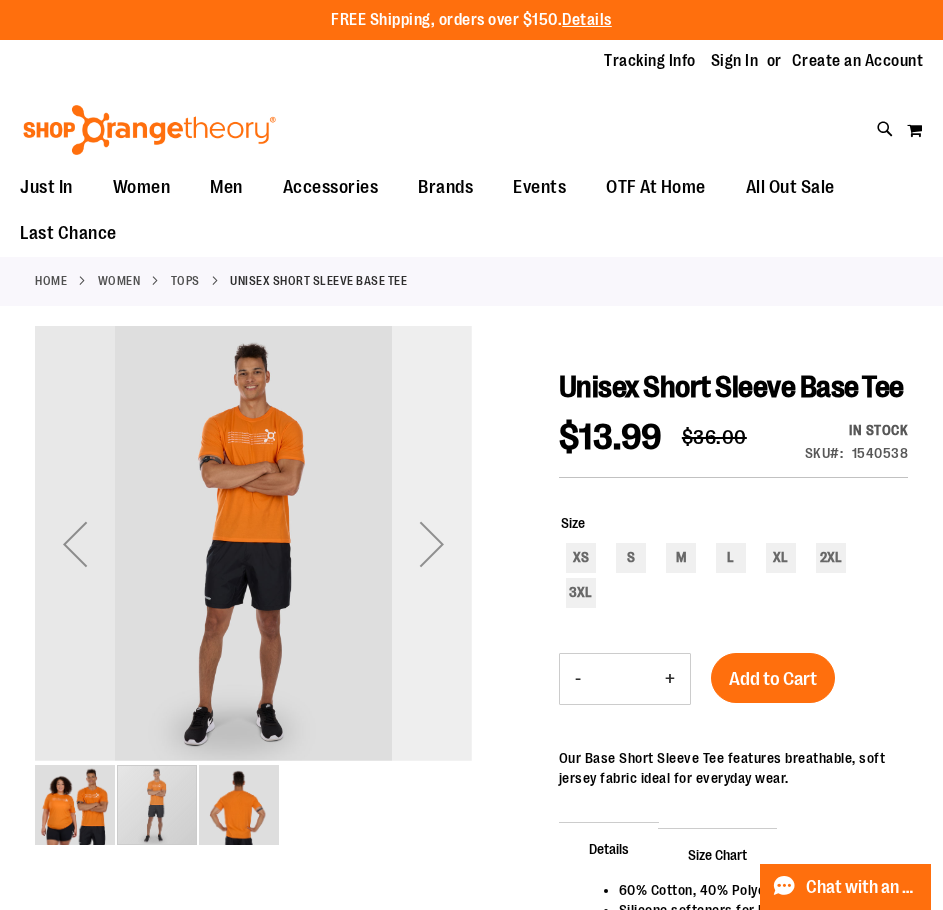 click at bounding box center (432, 544) 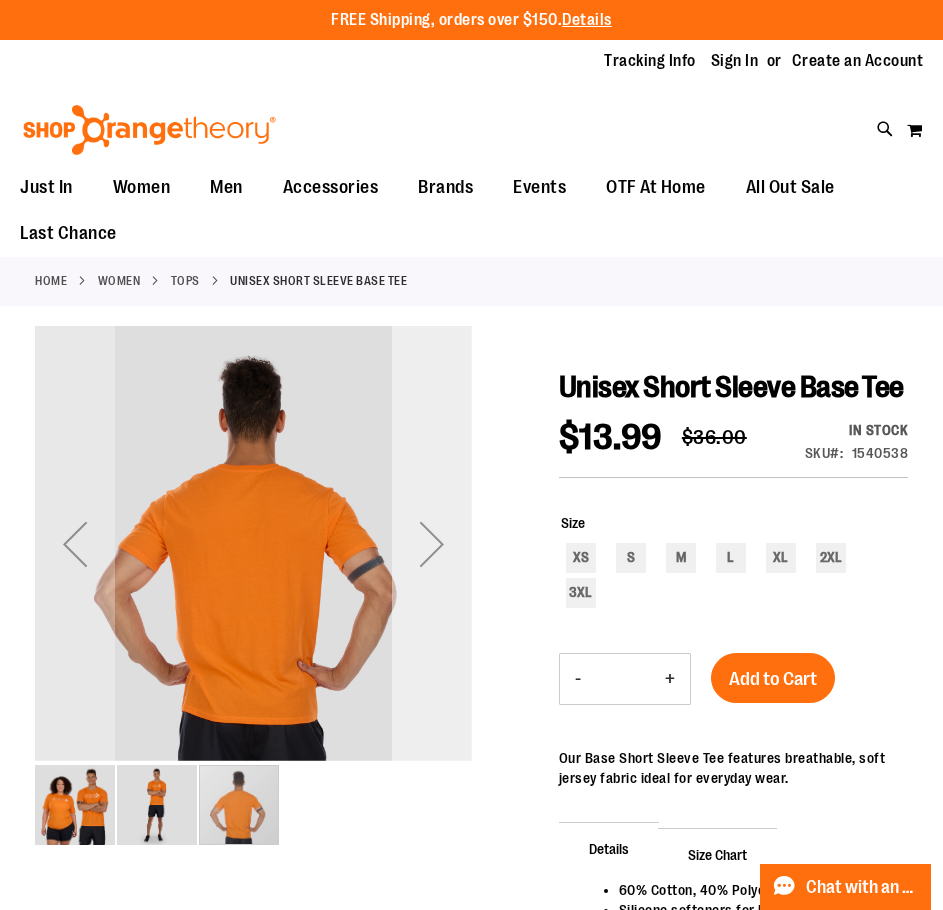 click at bounding box center [432, 544] 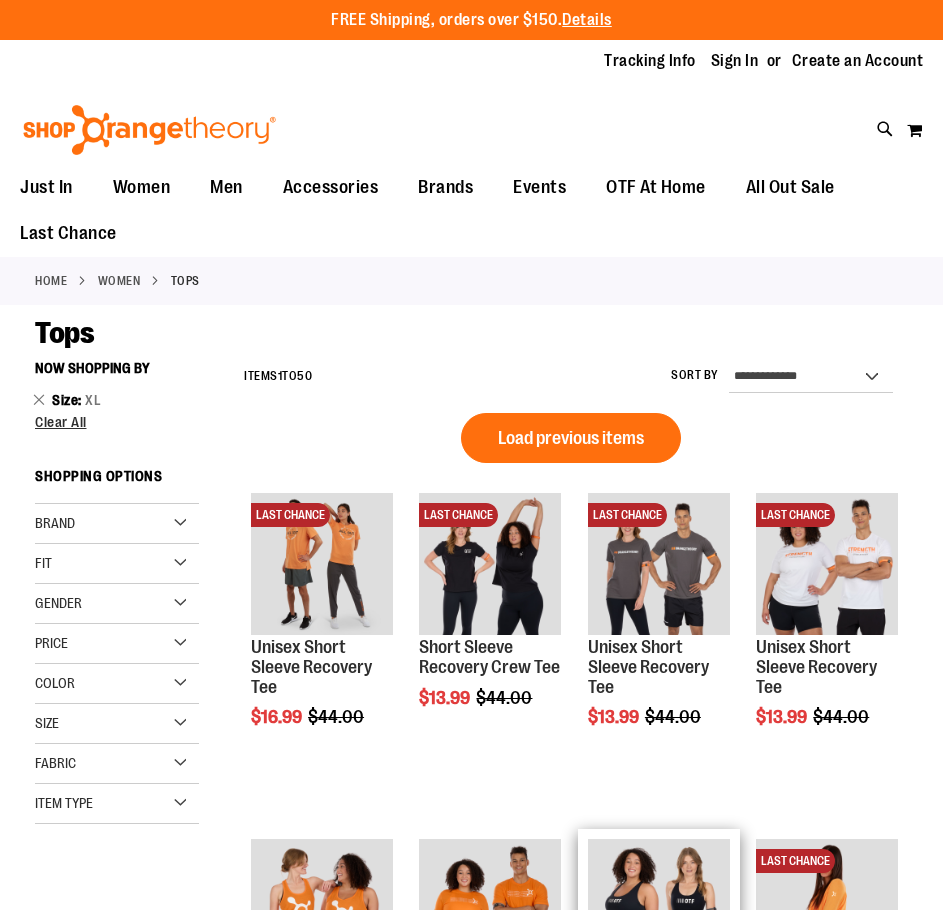 scroll, scrollTop: 0, scrollLeft: 0, axis: both 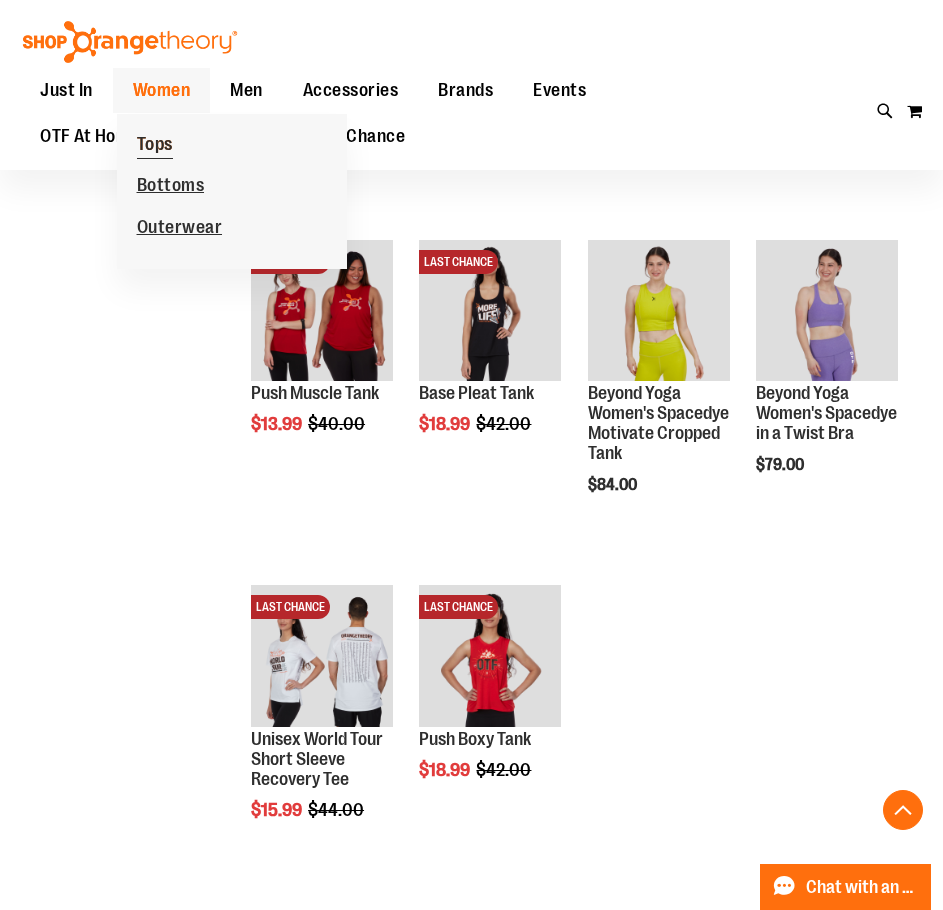 click on "Tops" at bounding box center (155, 146) 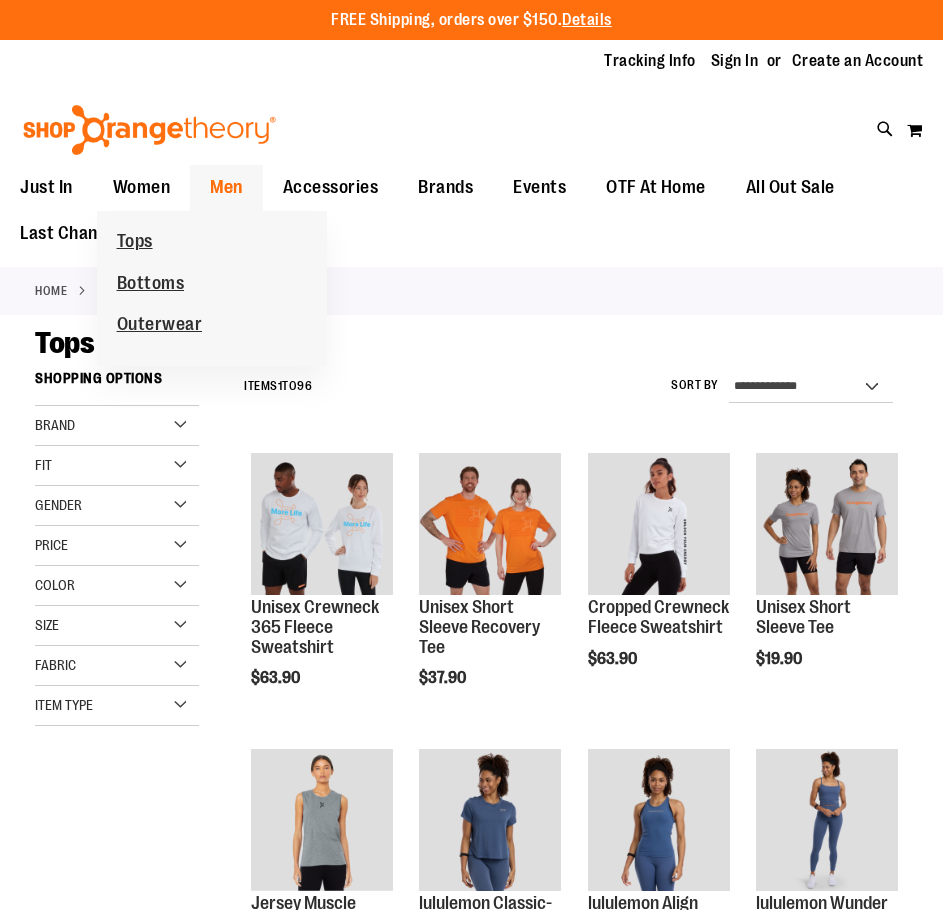 scroll, scrollTop: 0, scrollLeft: 0, axis: both 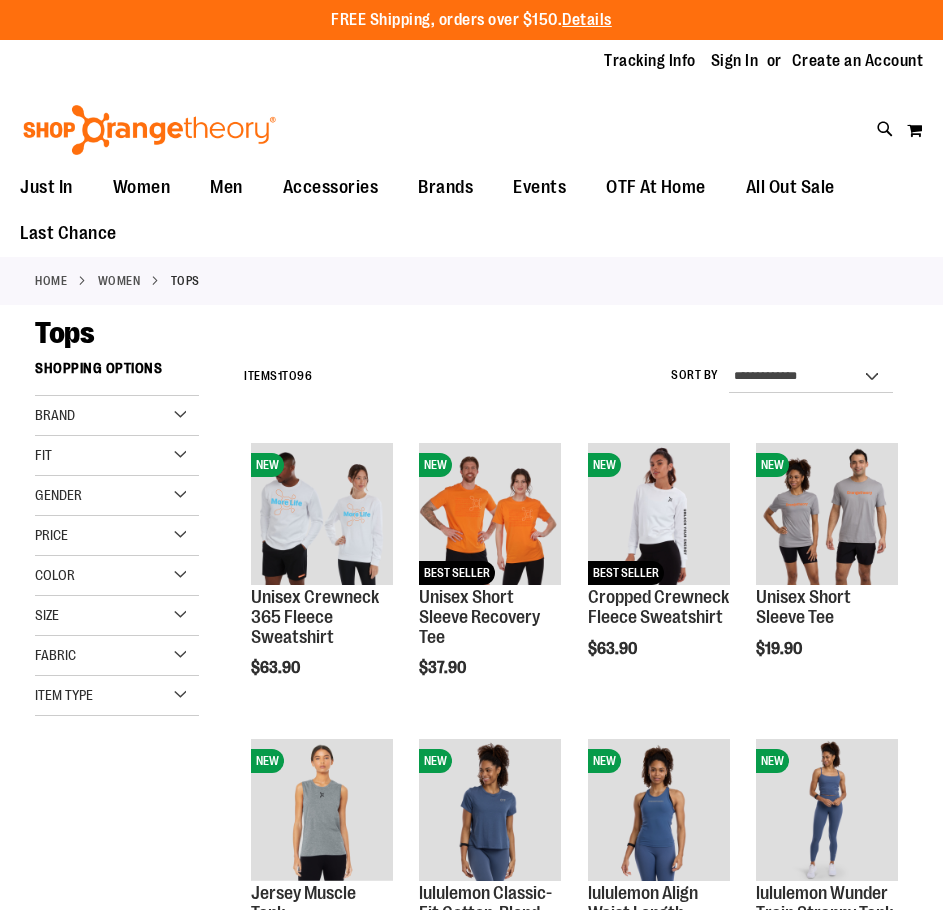 click on "Brand" at bounding box center [117, 416] 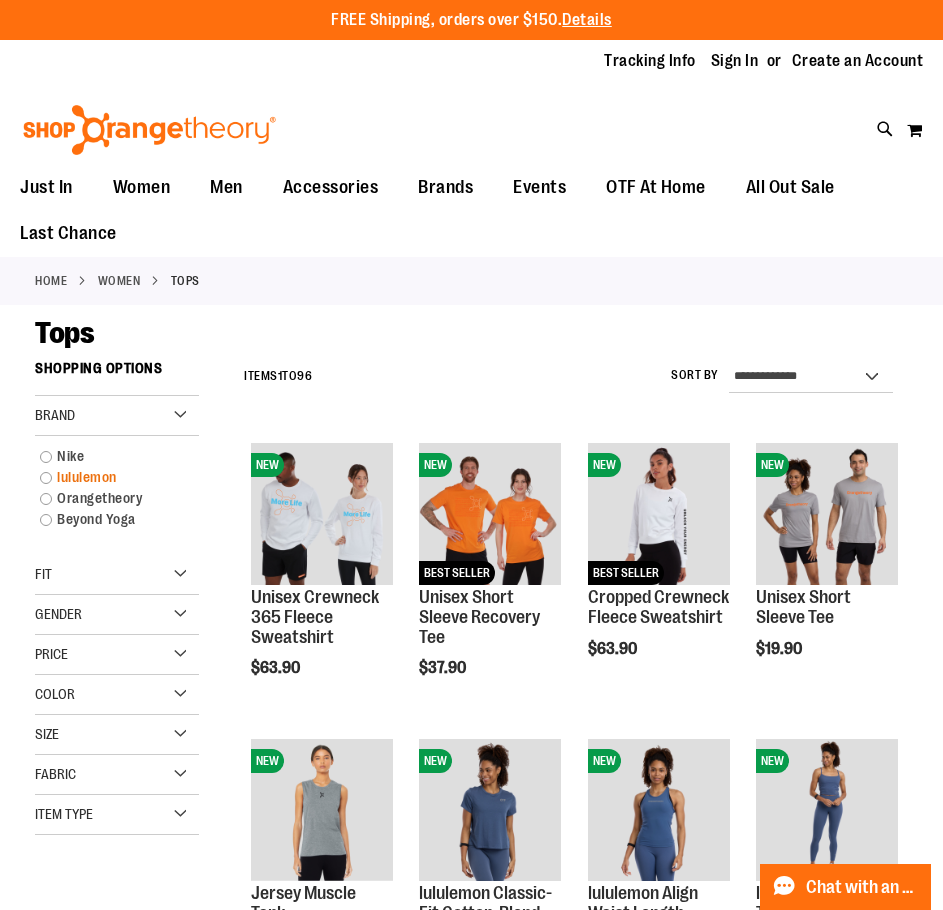 click on "lululemon" at bounding box center (109, 477) 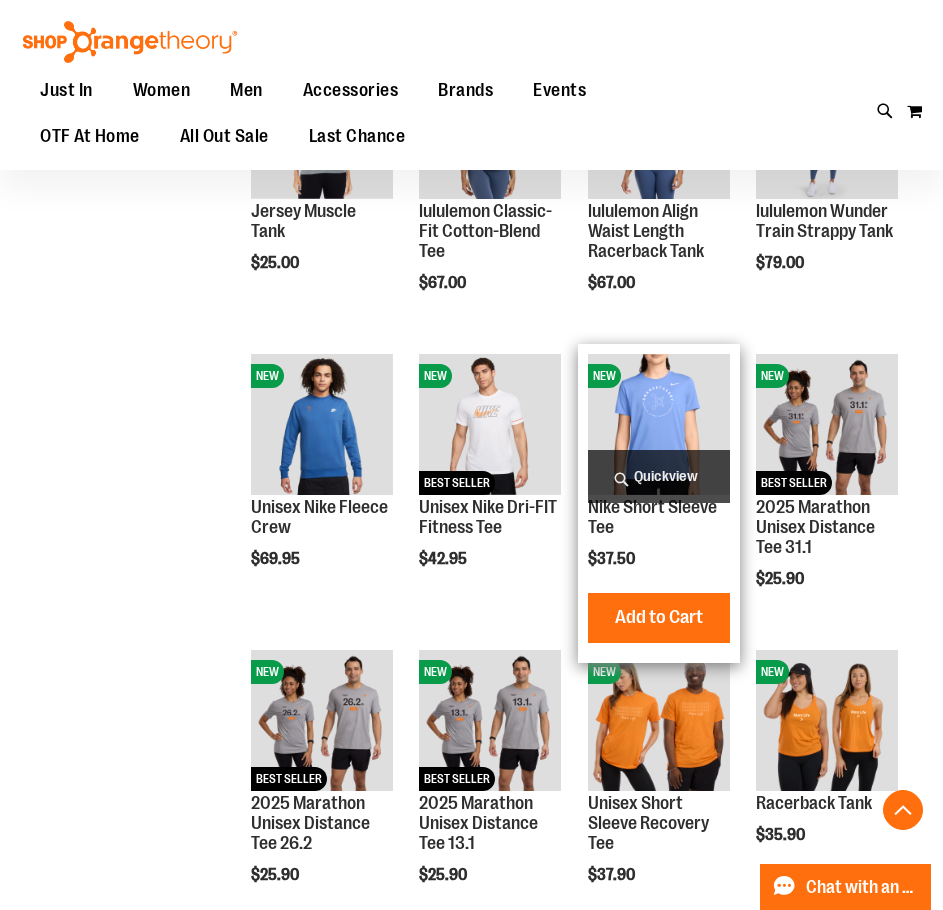 scroll, scrollTop: 751, scrollLeft: 0, axis: vertical 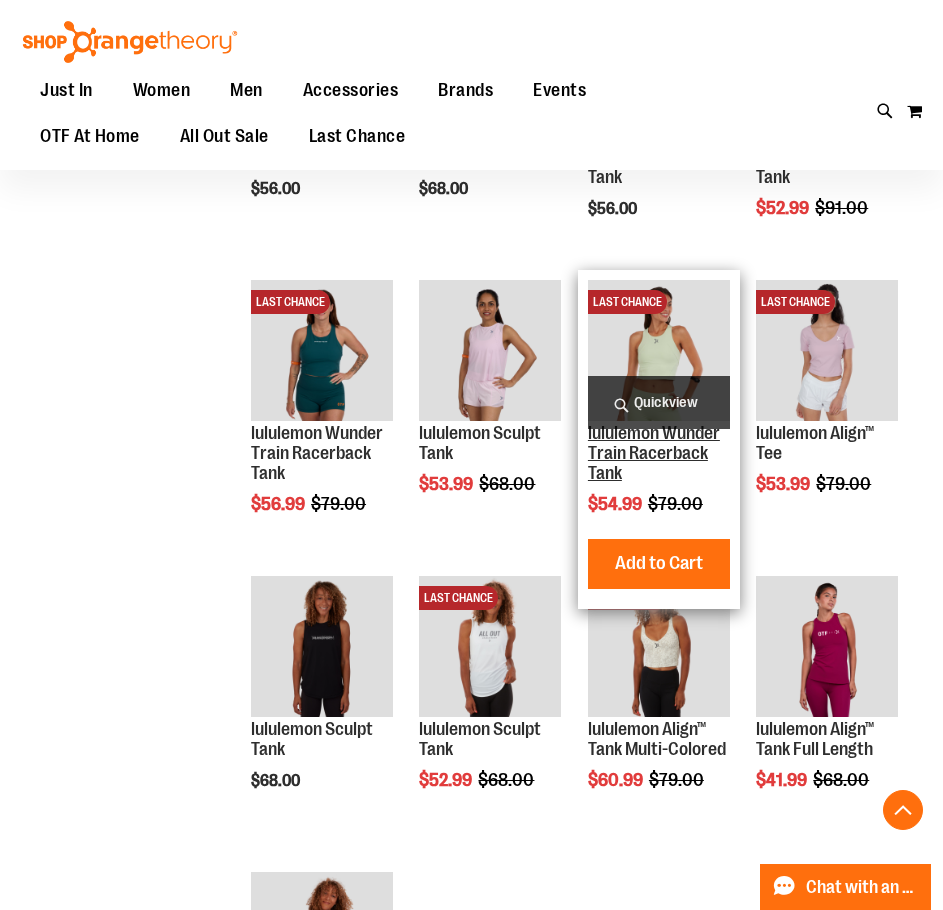 click on "lululemon Wunder Train Racerback Tank" at bounding box center [654, 453] 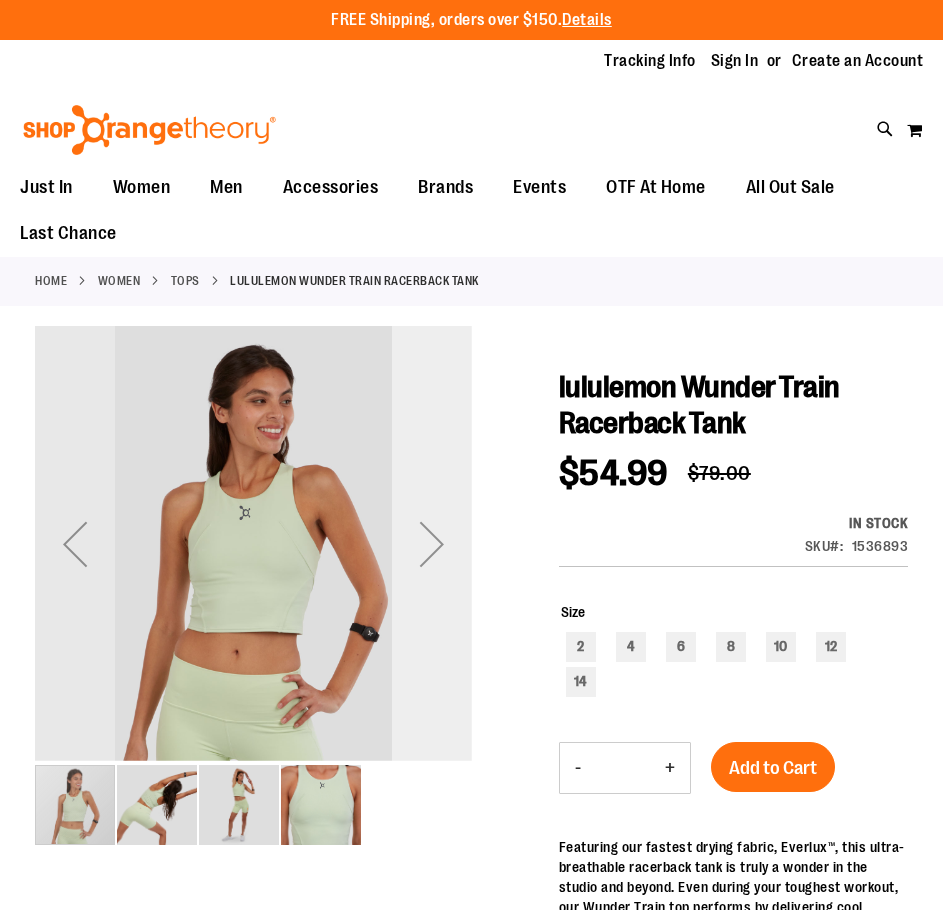 scroll, scrollTop: 0, scrollLeft: 0, axis: both 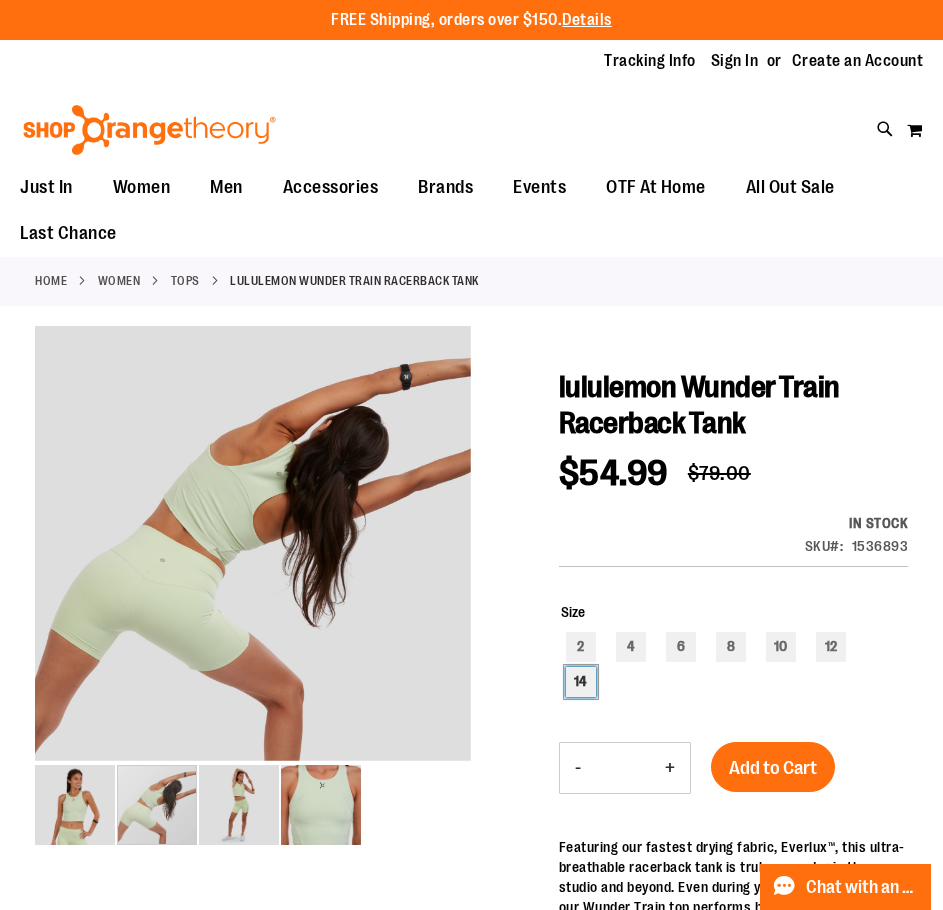 click on "14" at bounding box center [581, 682] 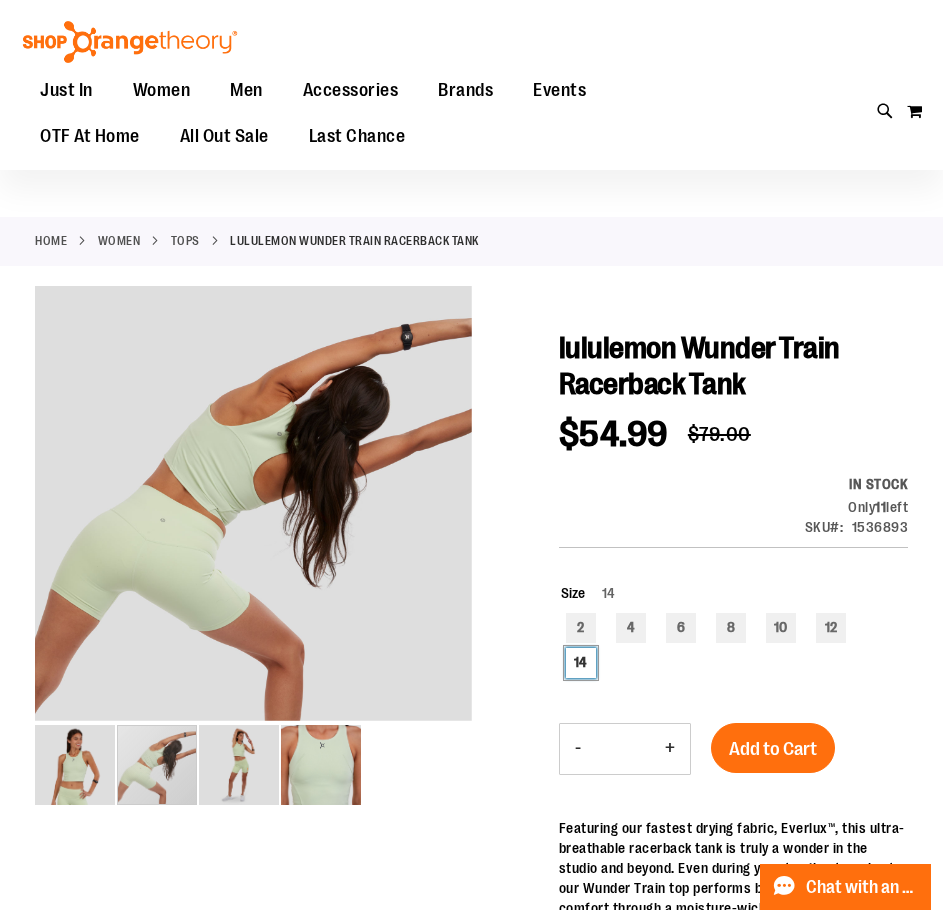 scroll, scrollTop: 0, scrollLeft: 0, axis: both 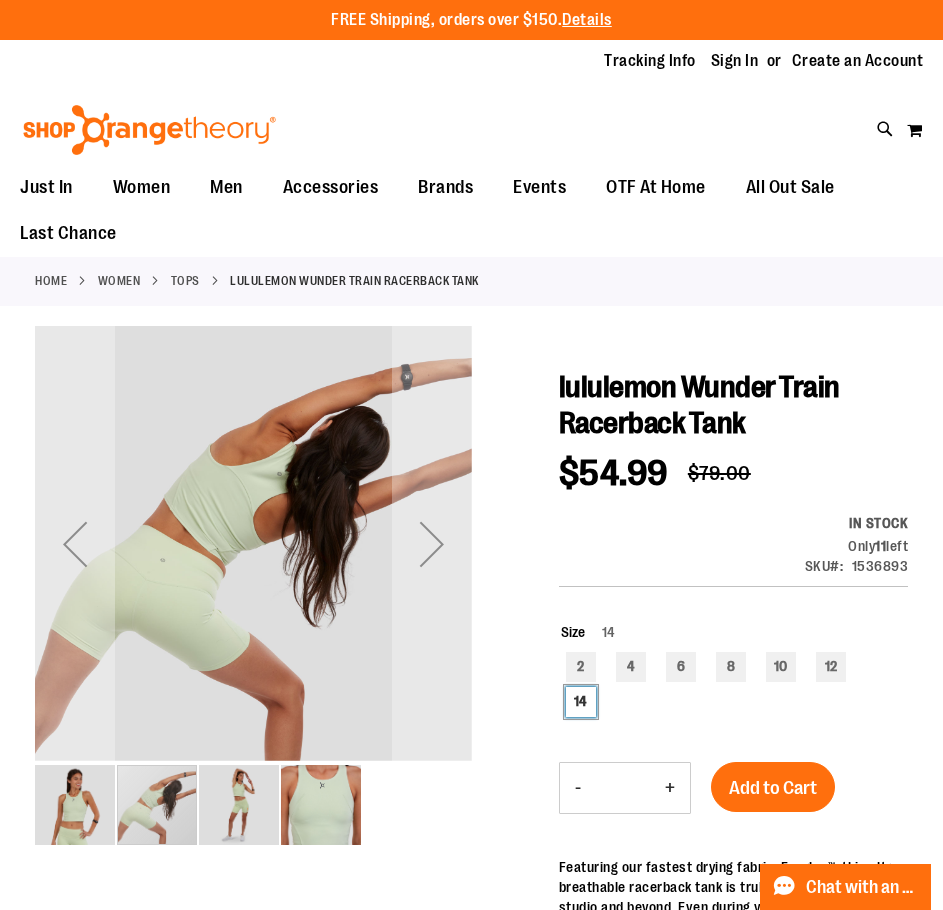 click at bounding box center (239, 805) 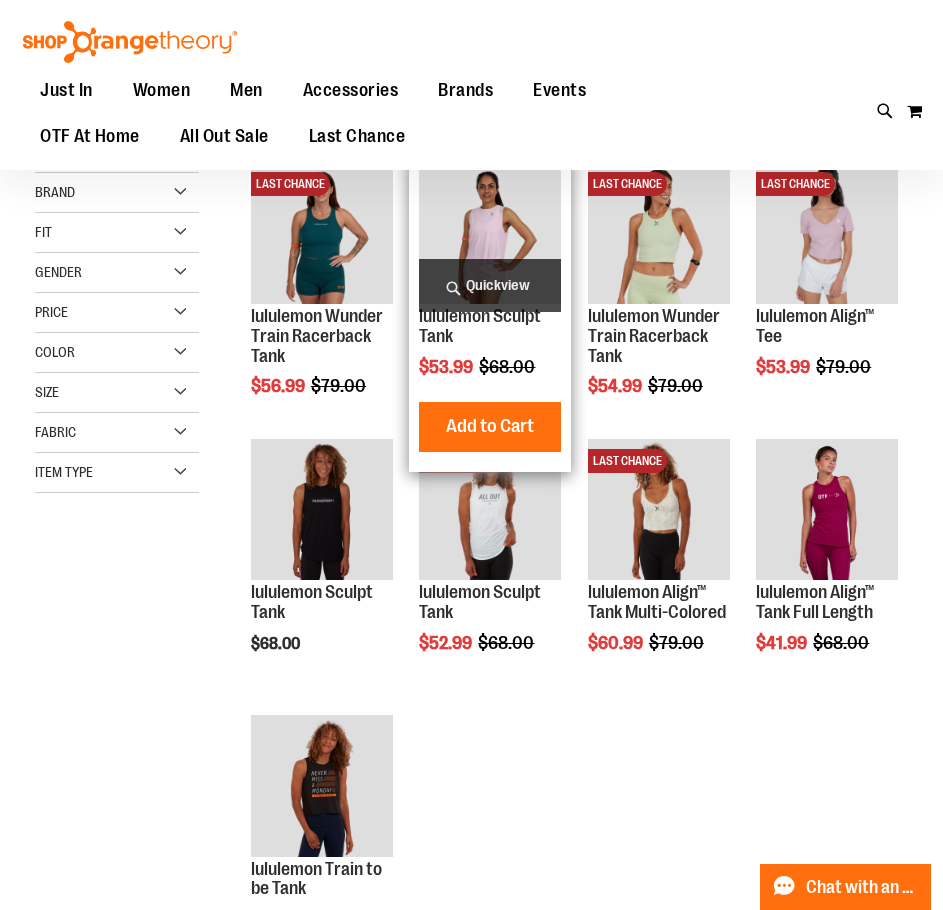 scroll, scrollTop: 0, scrollLeft: 0, axis: both 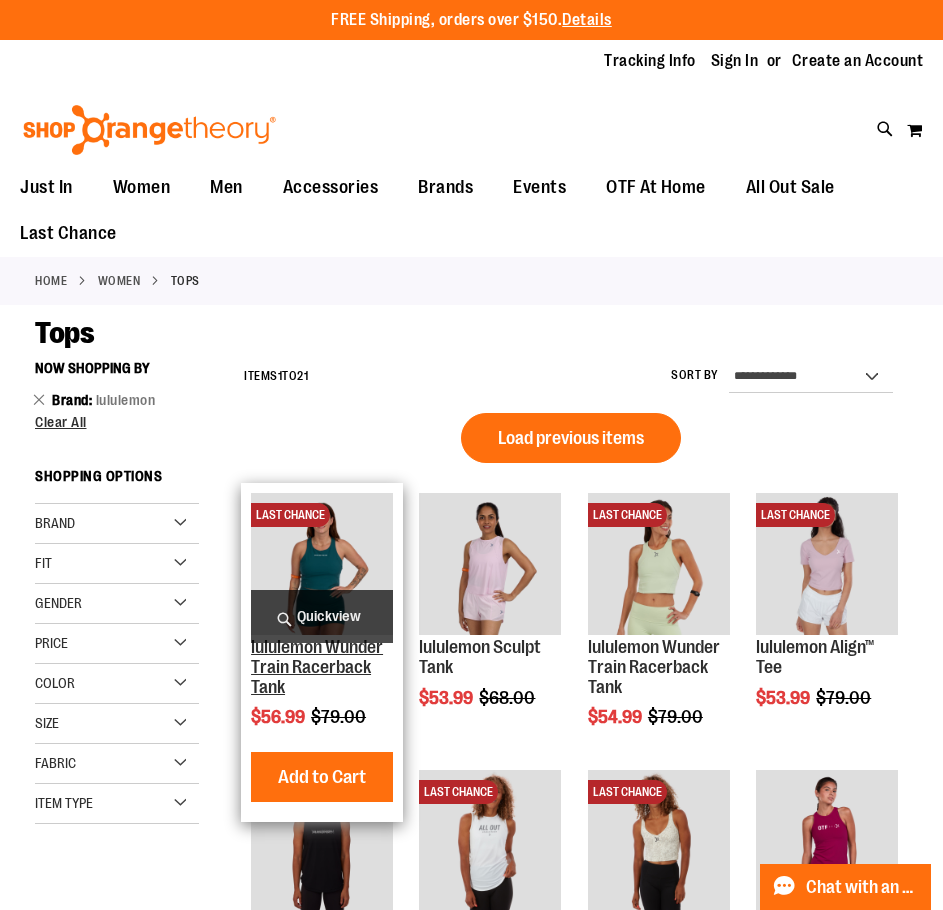 click on "lululemon Wunder Train Racerback Tank" at bounding box center (317, 667) 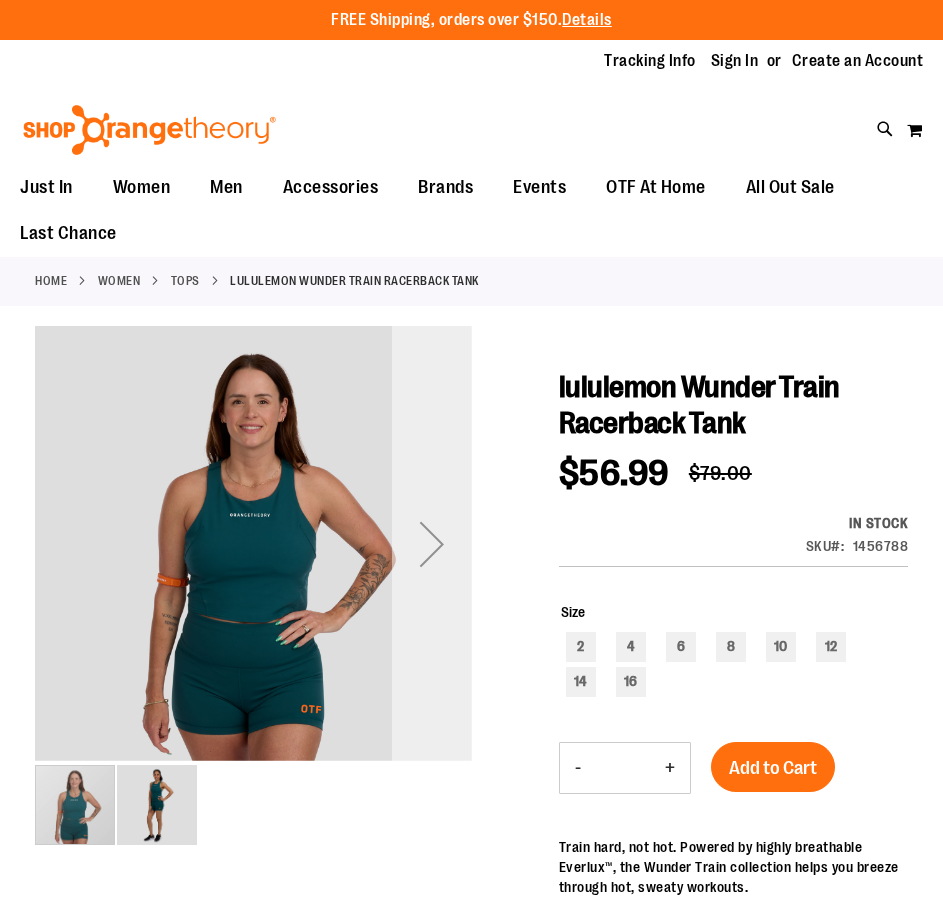 scroll, scrollTop: 0, scrollLeft: 0, axis: both 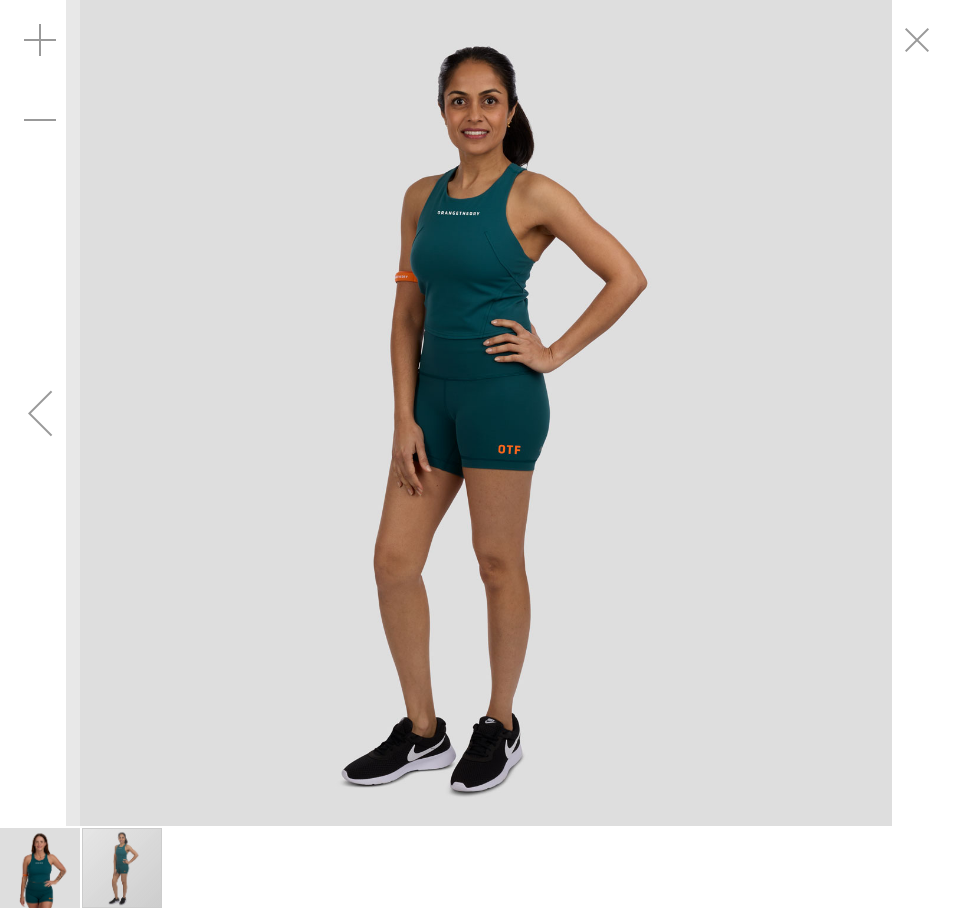 click at bounding box center (479, 413) 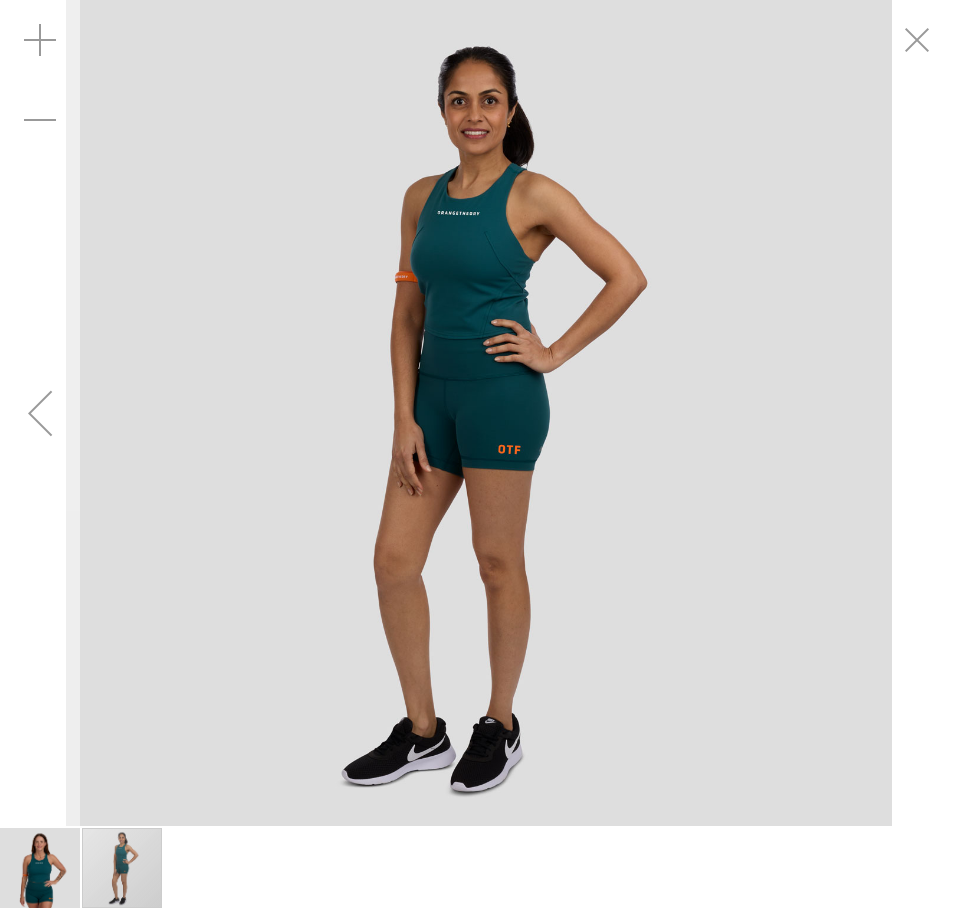 click at bounding box center [40, 413] 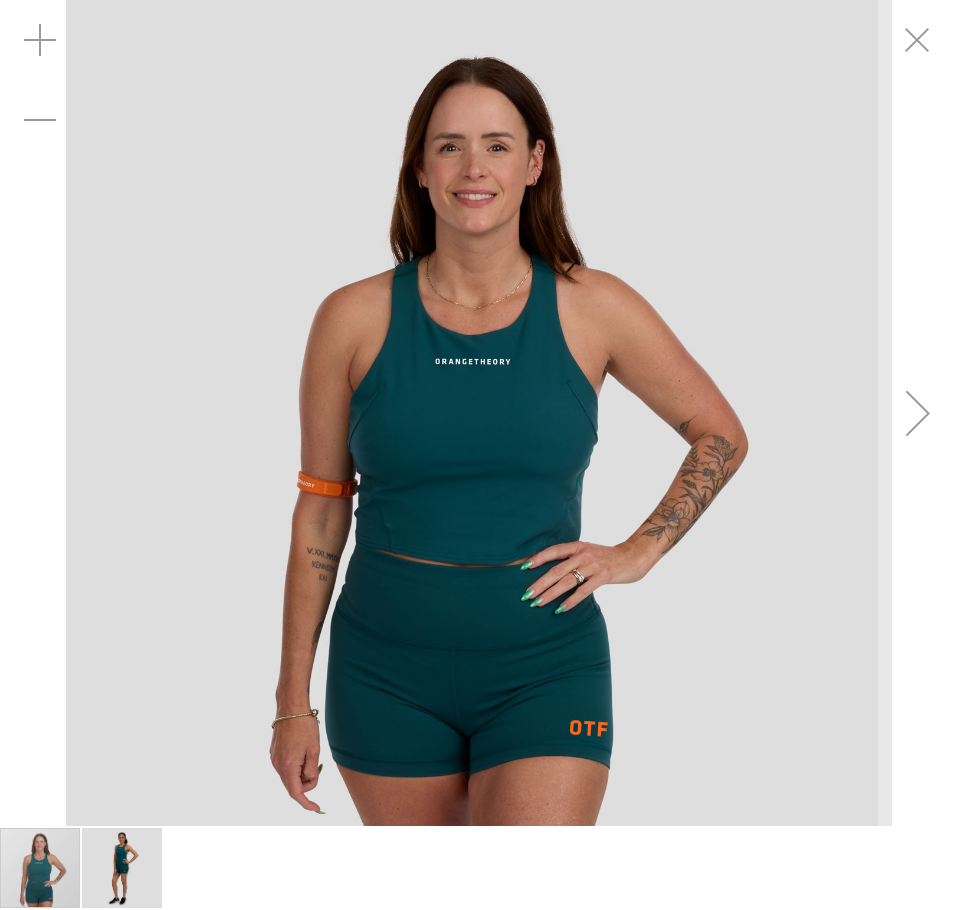 click at bounding box center [479, 413] 